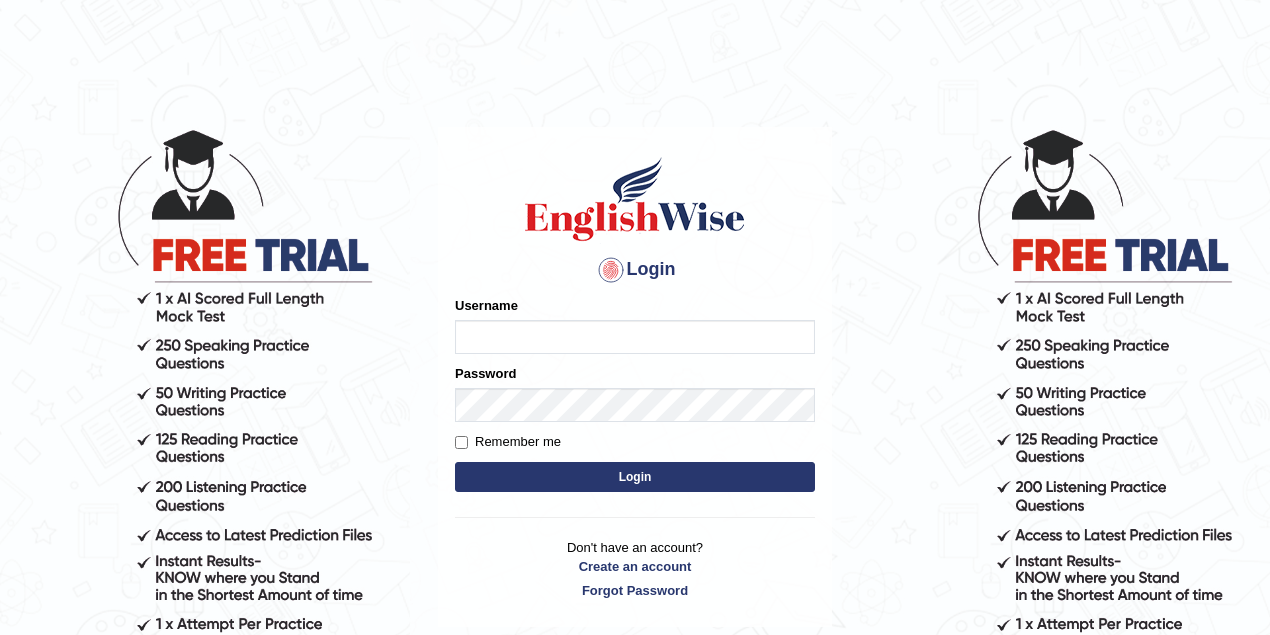 scroll, scrollTop: 0, scrollLeft: 0, axis: both 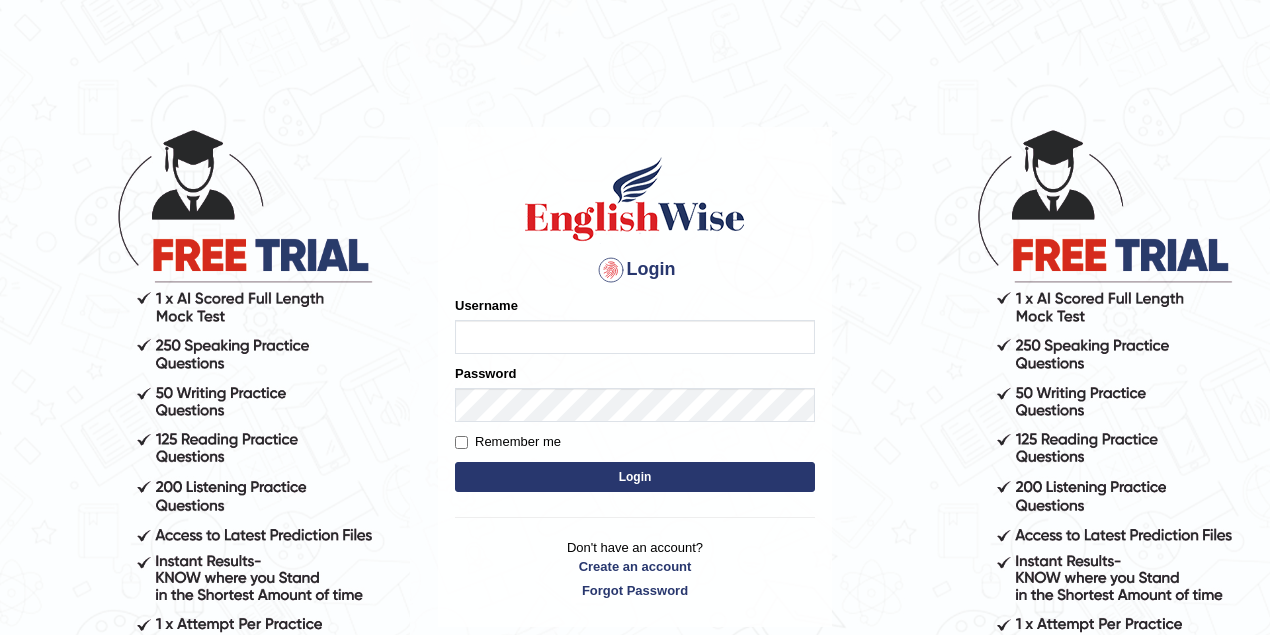 type on "maitree_parramatta" 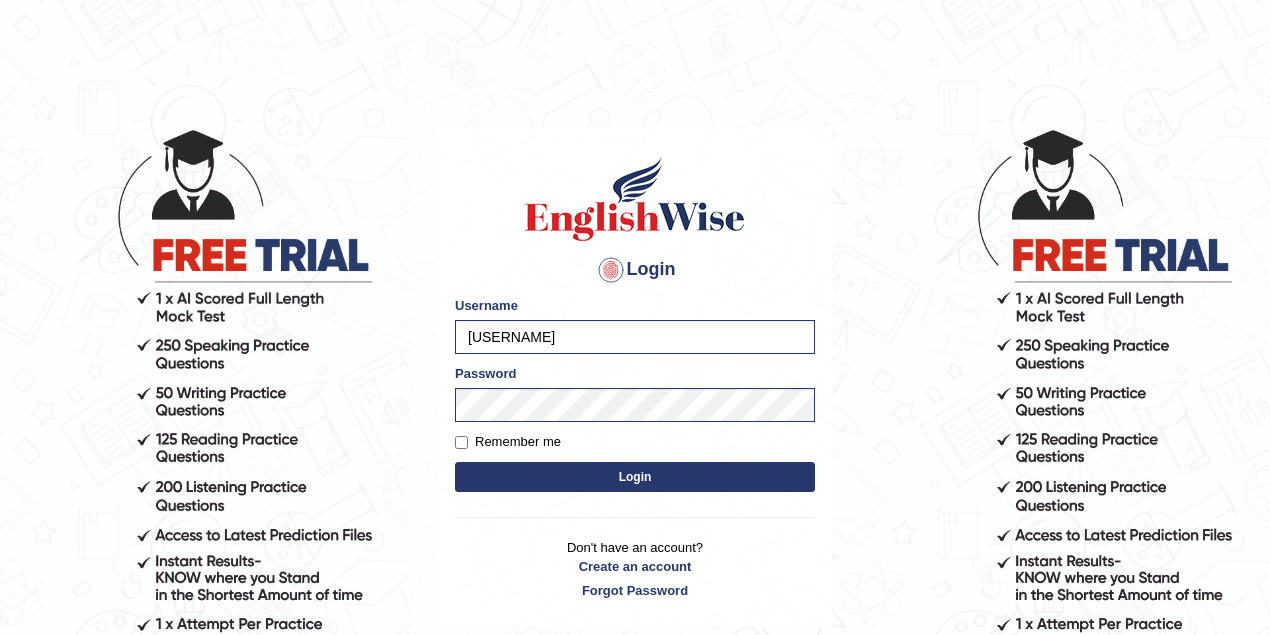 drag, startPoint x: 612, startPoint y: 336, endPoint x: 452, endPoint y: 335, distance: 160.00313 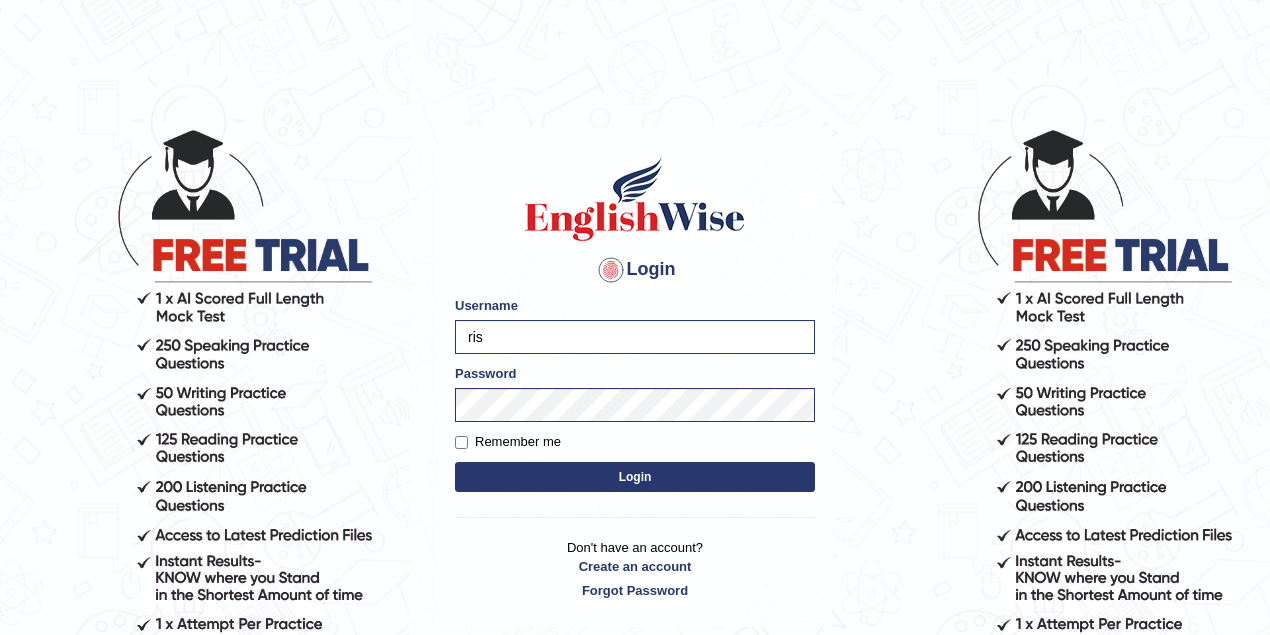 type on "risaa_parramatta" 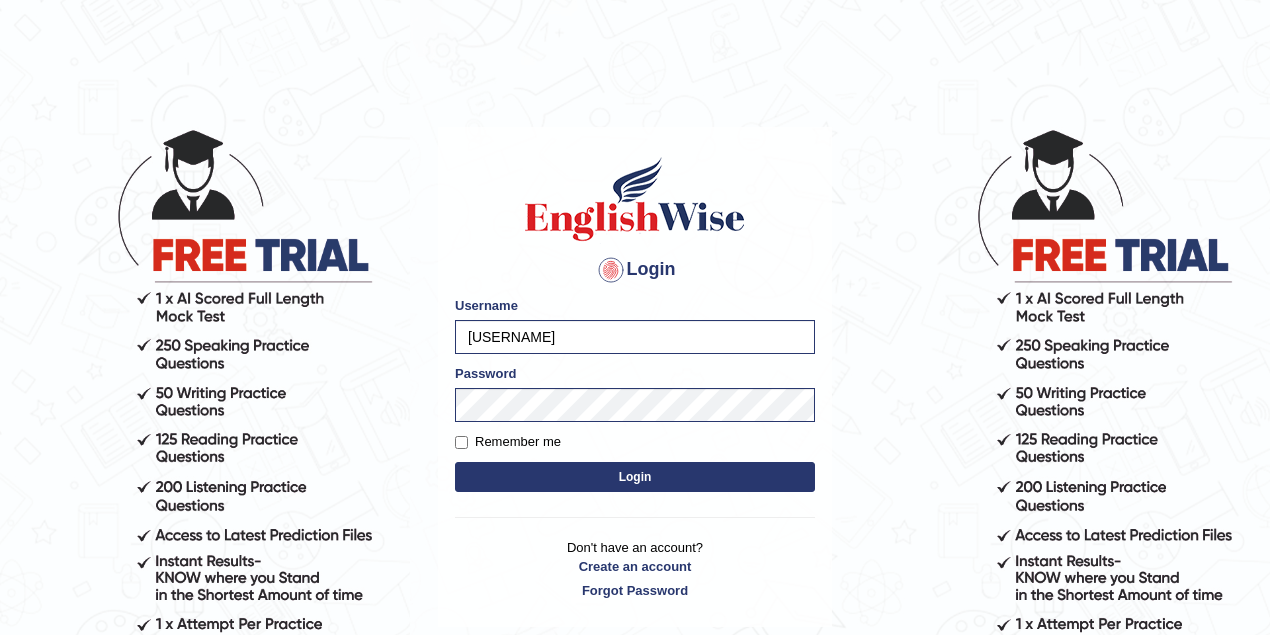 click on "Login" at bounding box center [635, 477] 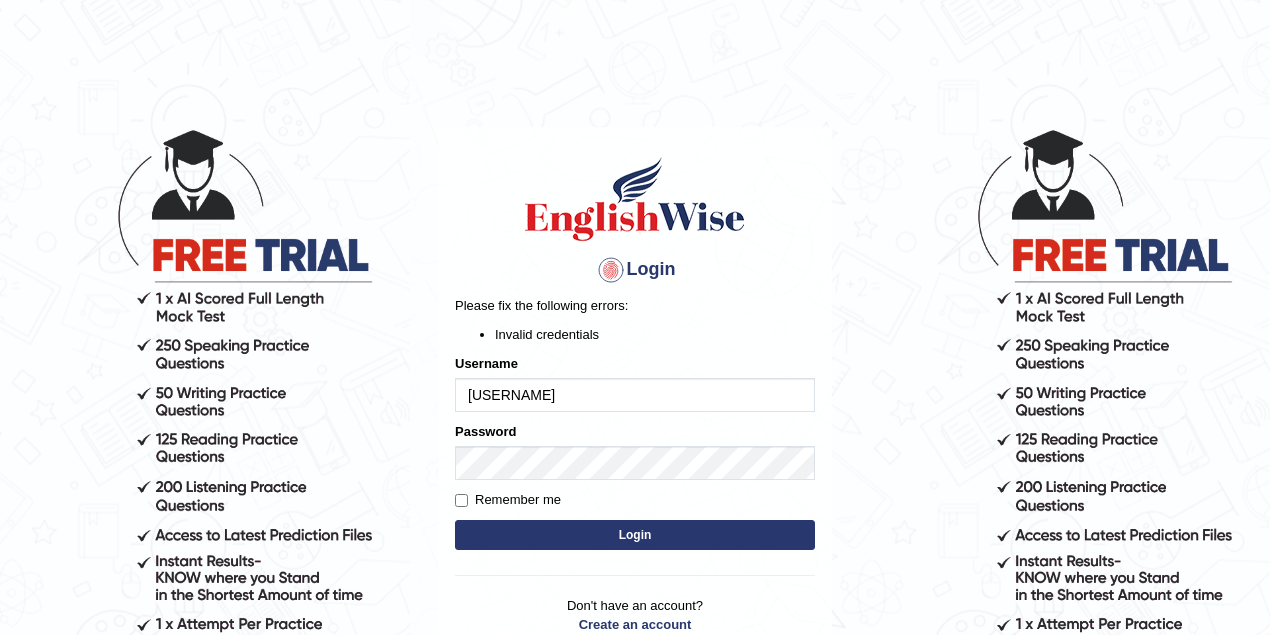 scroll, scrollTop: 0, scrollLeft: 0, axis: both 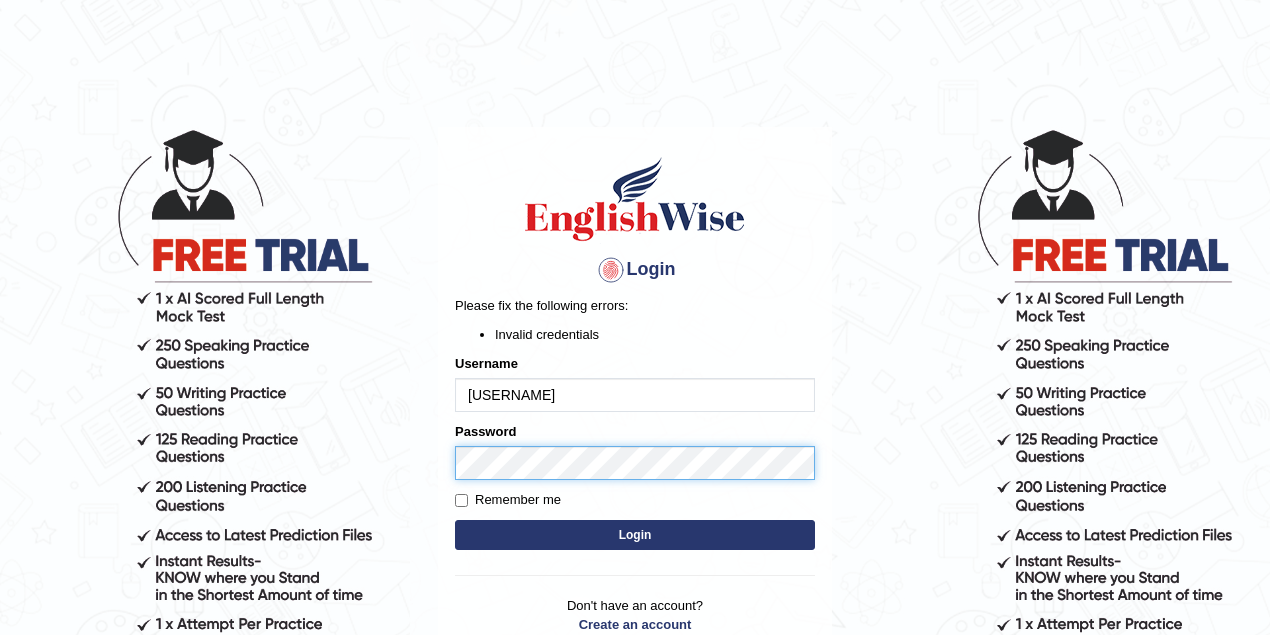 click on "Login
Please fix the following errors: Invalid credentials
Username
risaa_parramatta
Password
Remember me
Login
Don't have an account?
Create an account
Forgot Password" at bounding box center [635, 376] 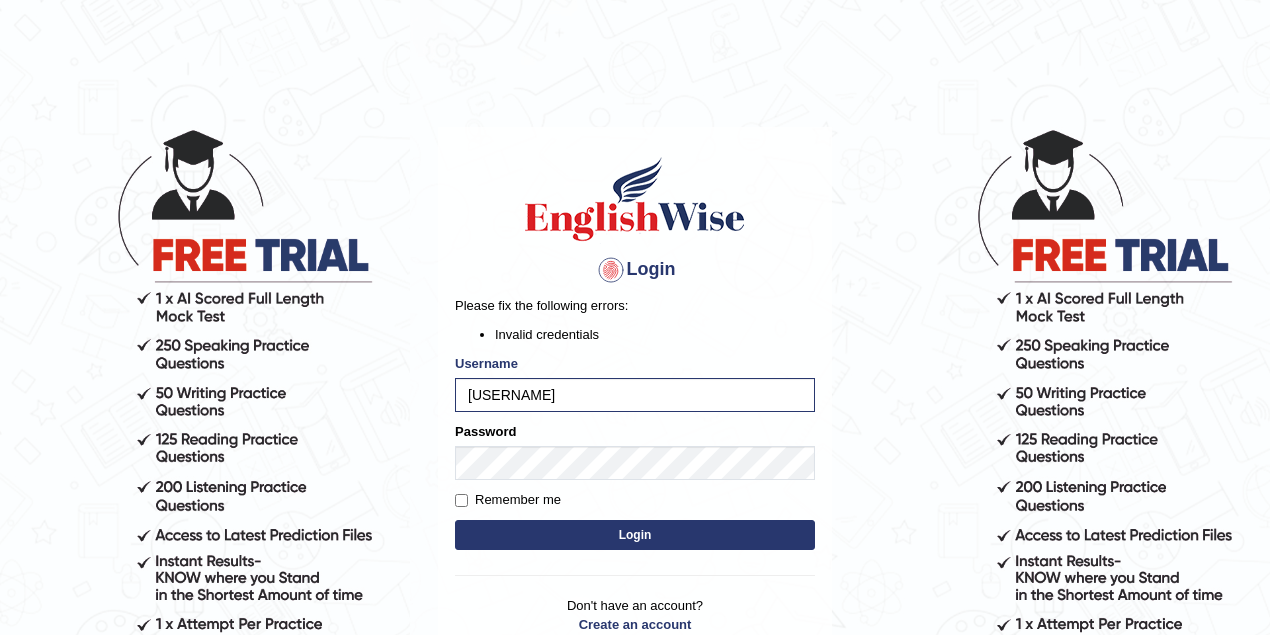 click on "Login" at bounding box center [635, 535] 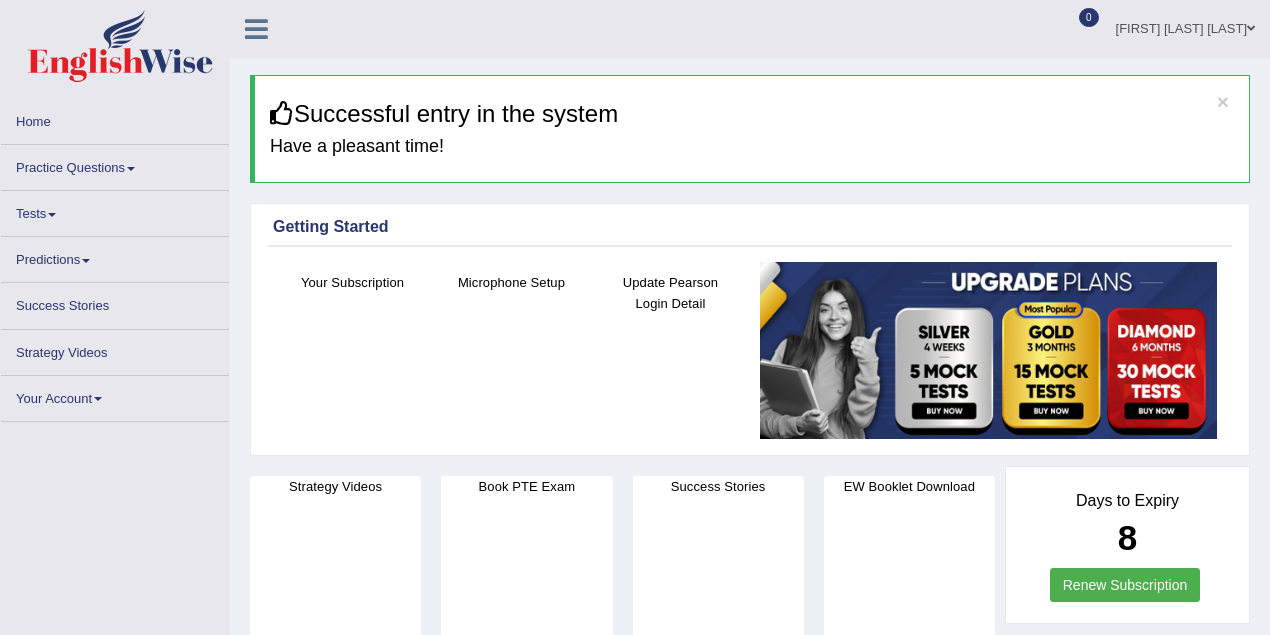 scroll, scrollTop: 0, scrollLeft: 0, axis: both 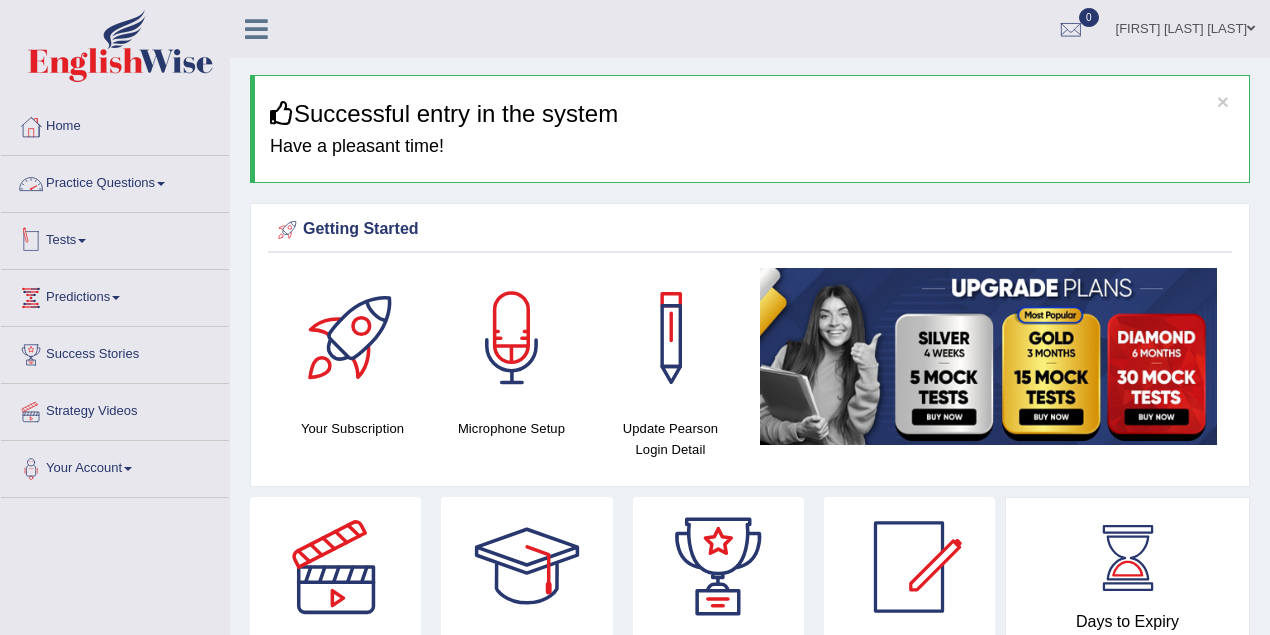 click on "Practice Questions" at bounding box center [115, 181] 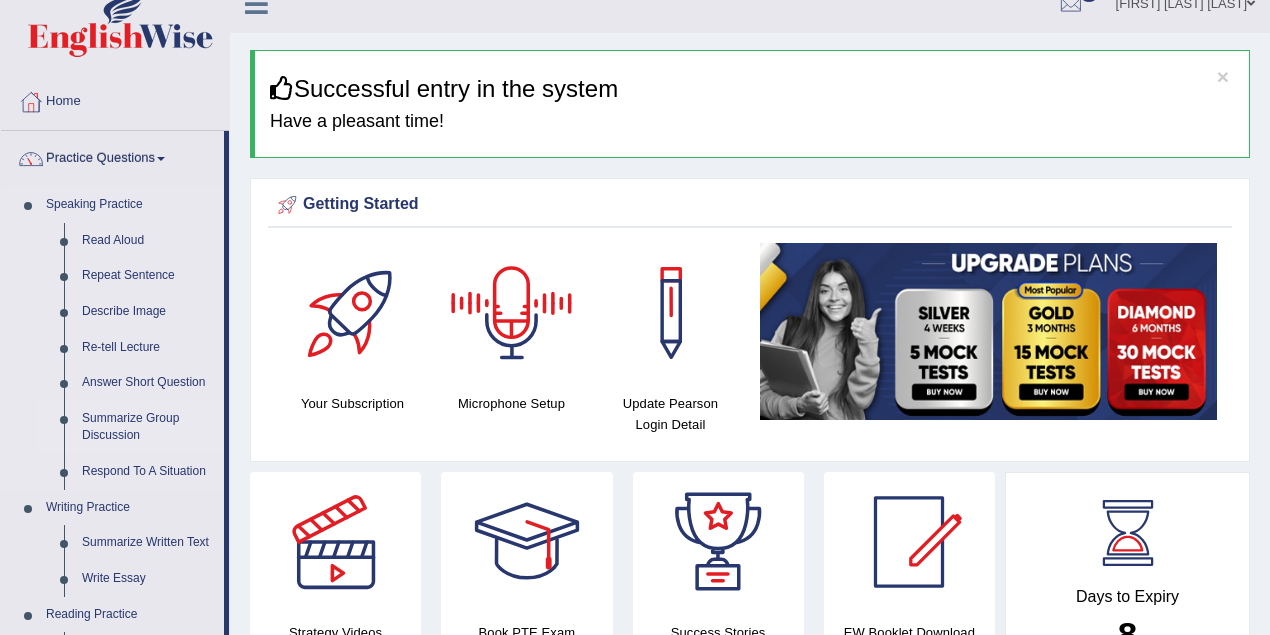 scroll, scrollTop: 266, scrollLeft: 0, axis: vertical 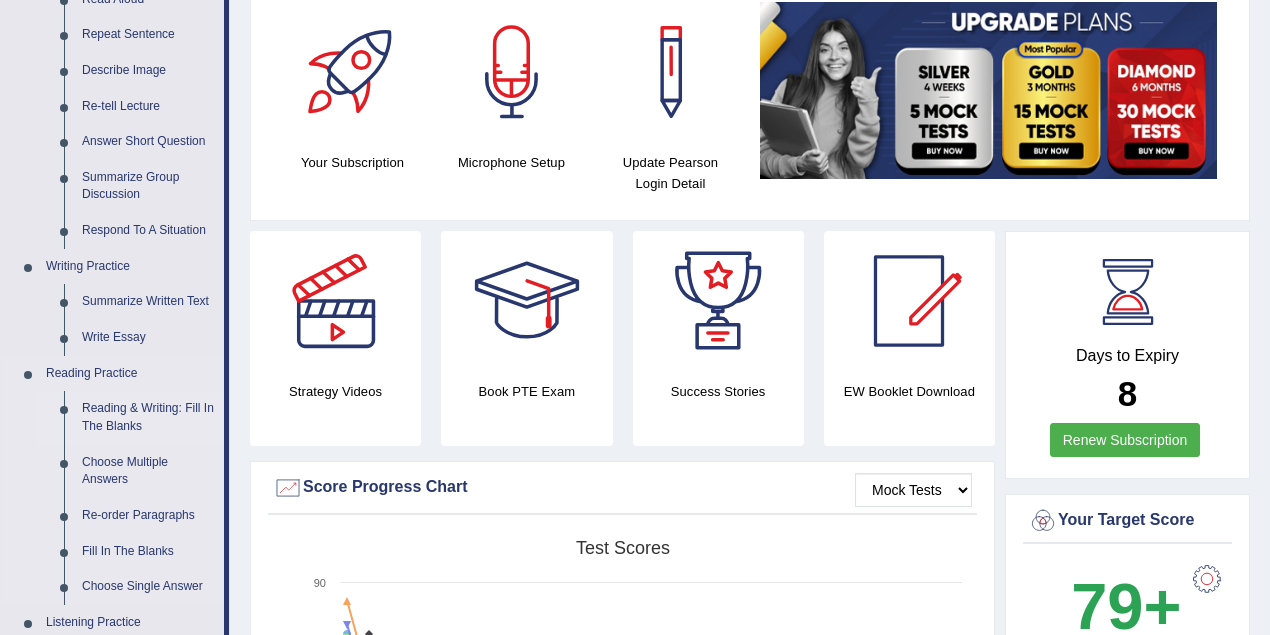 click on "Reading & Writing: Fill In The Blanks" at bounding box center (148, 417) 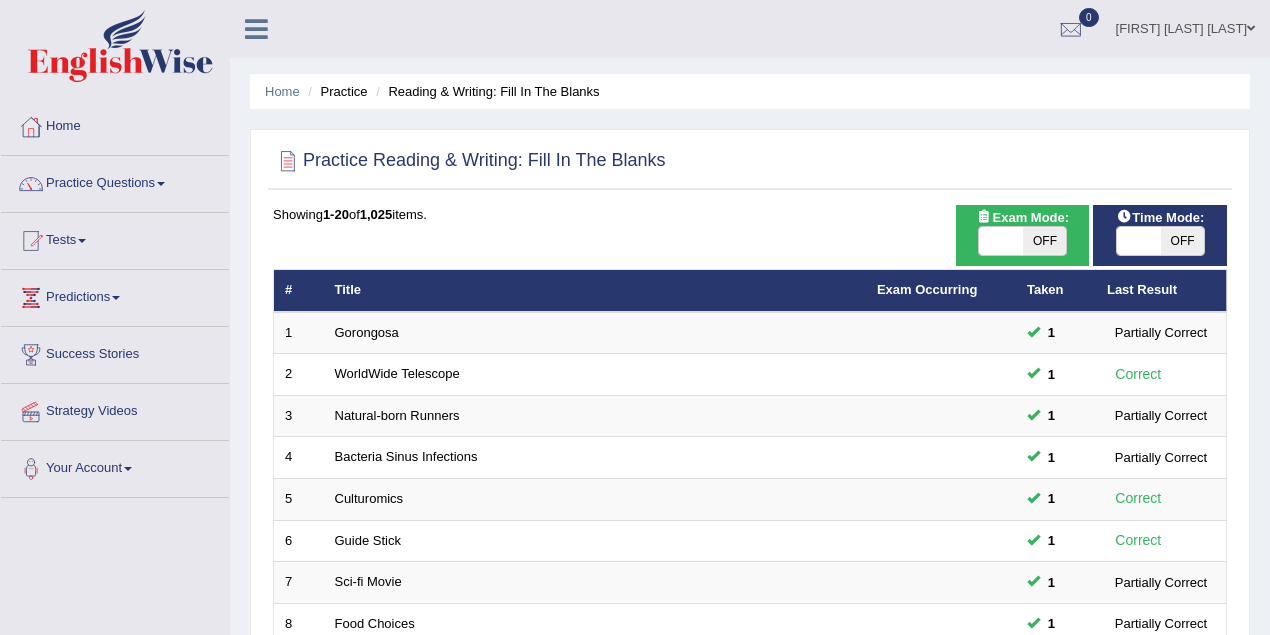 scroll, scrollTop: 0, scrollLeft: 0, axis: both 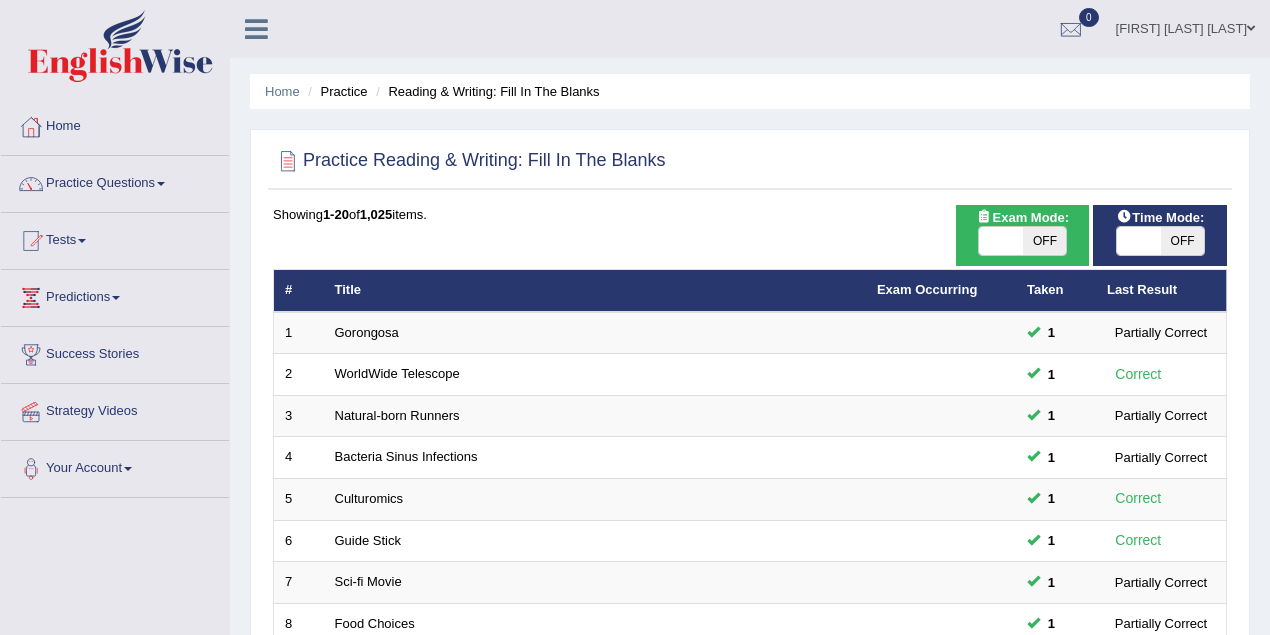 click on "ON   OFF" at bounding box center (1023, 241) 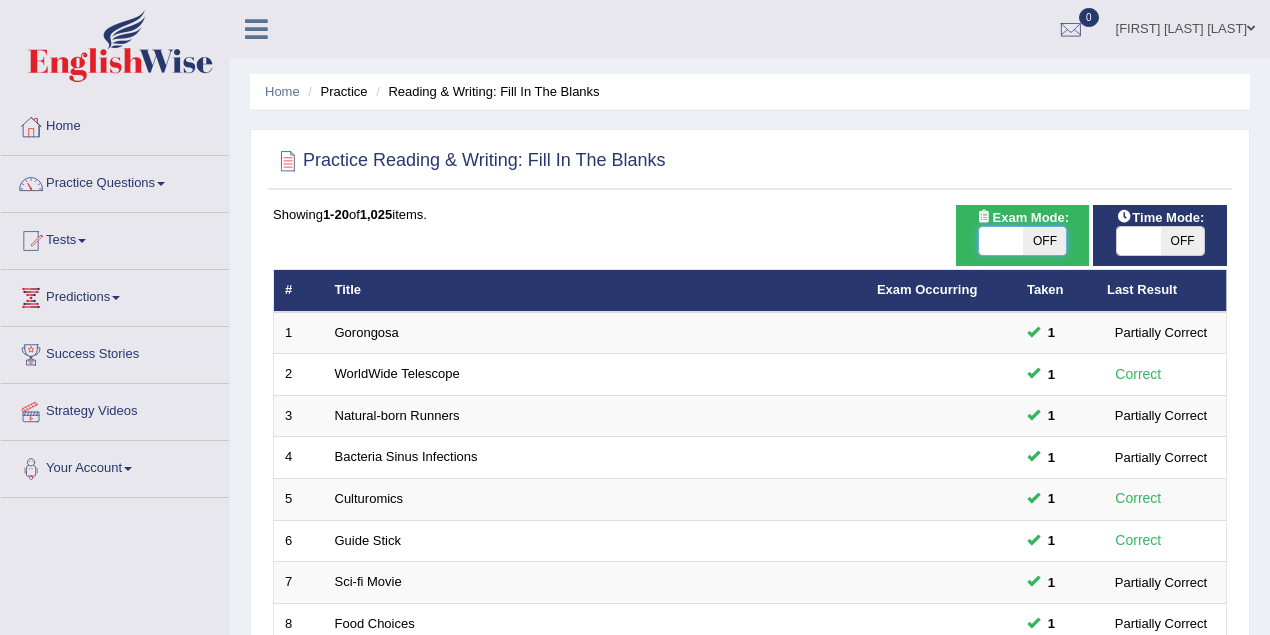 click at bounding box center (1001, 241) 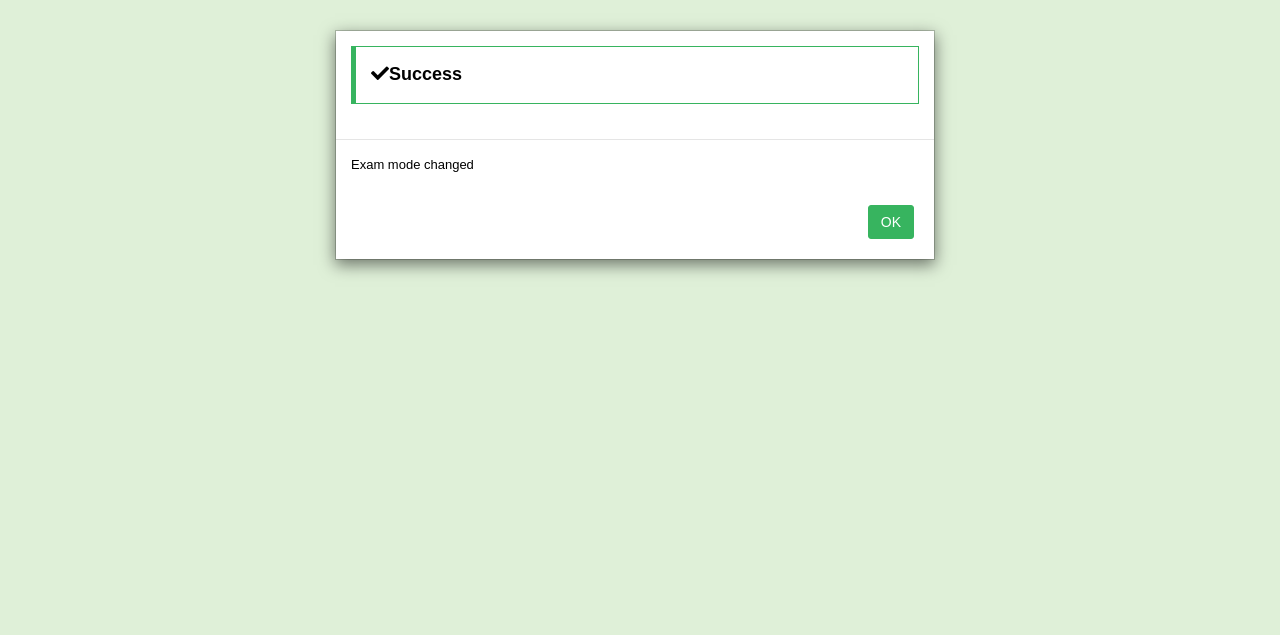 click on "OK" at bounding box center [891, 222] 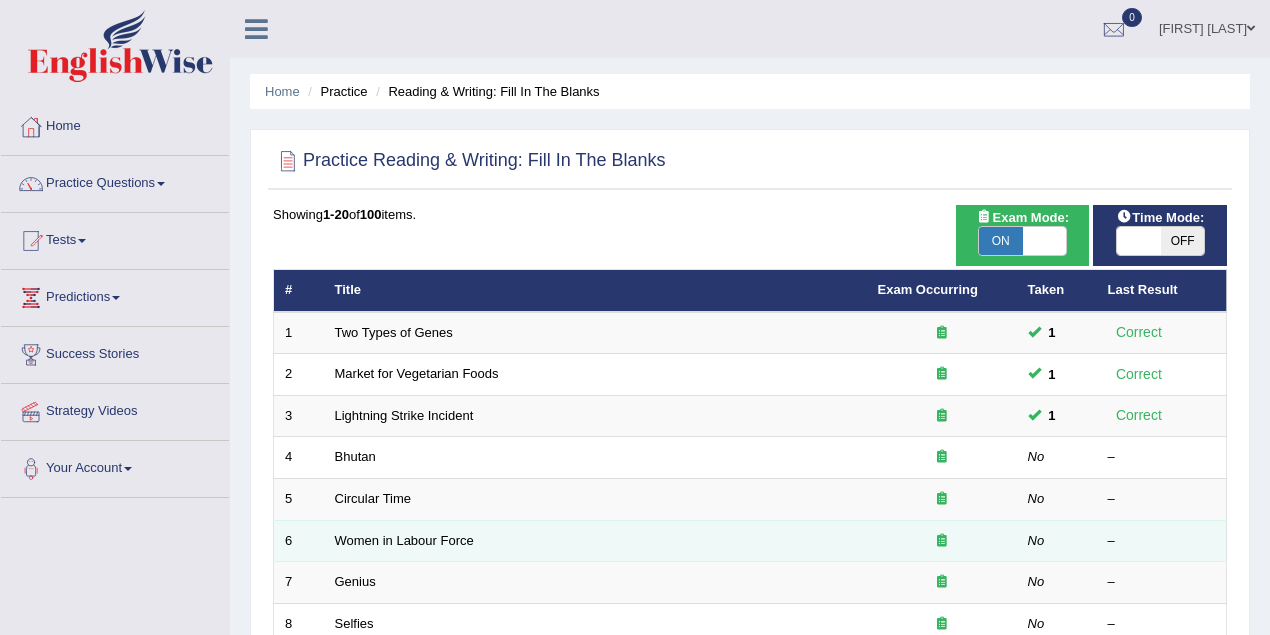 scroll, scrollTop: 378, scrollLeft: 0, axis: vertical 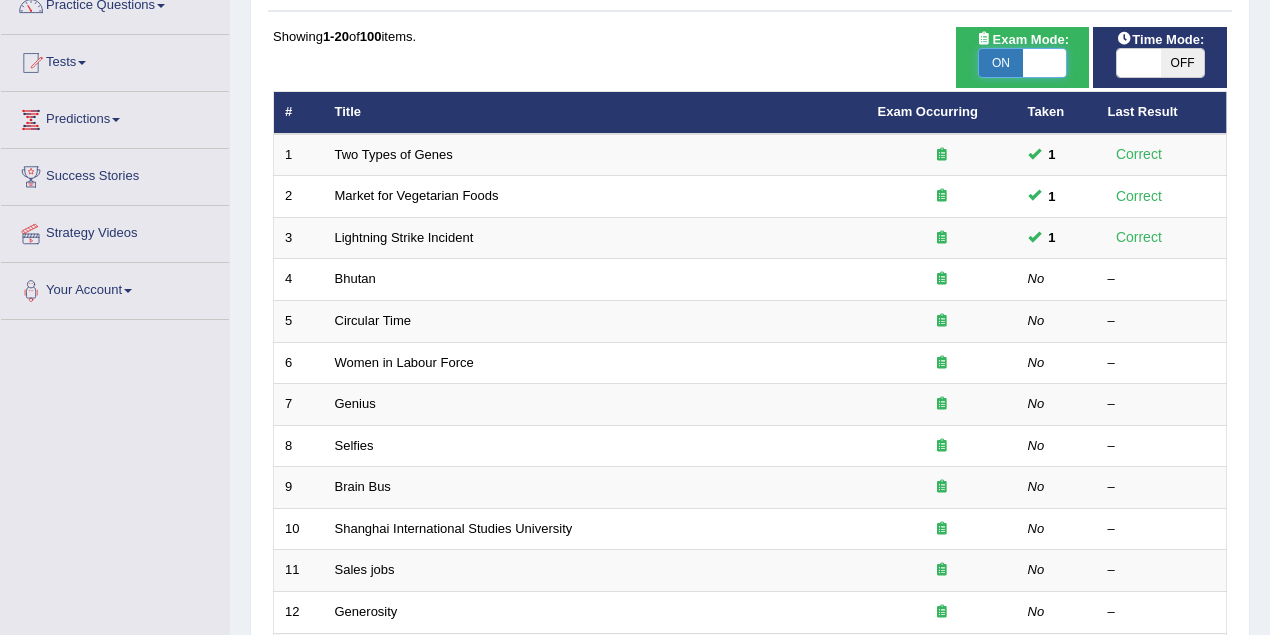 click at bounding box center [1045, 63] 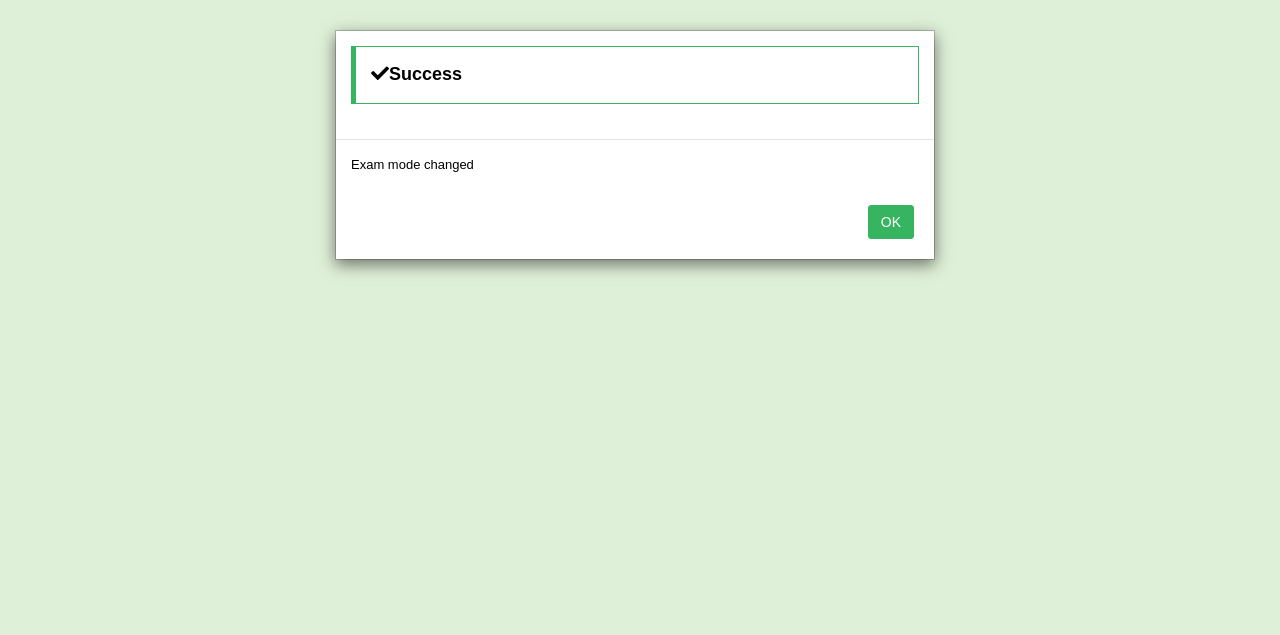 click on "OK" at bounding box center [891, 222] 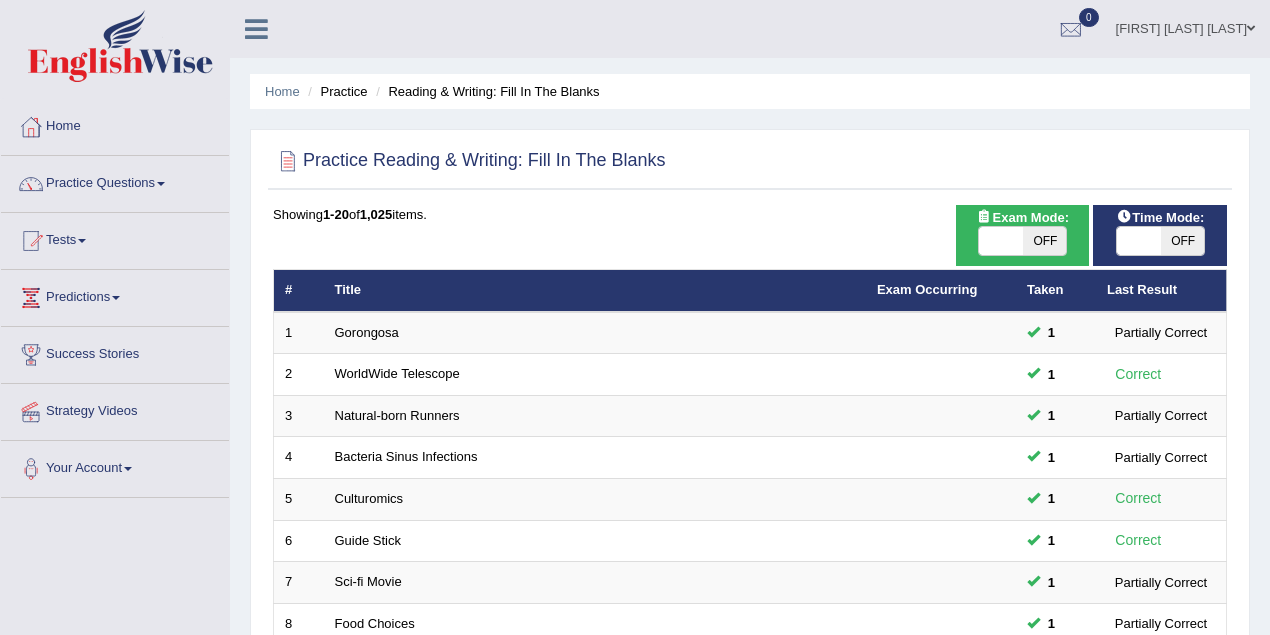 scroll, scrollTop: 544, scrollLeft: 0, axis: vertical 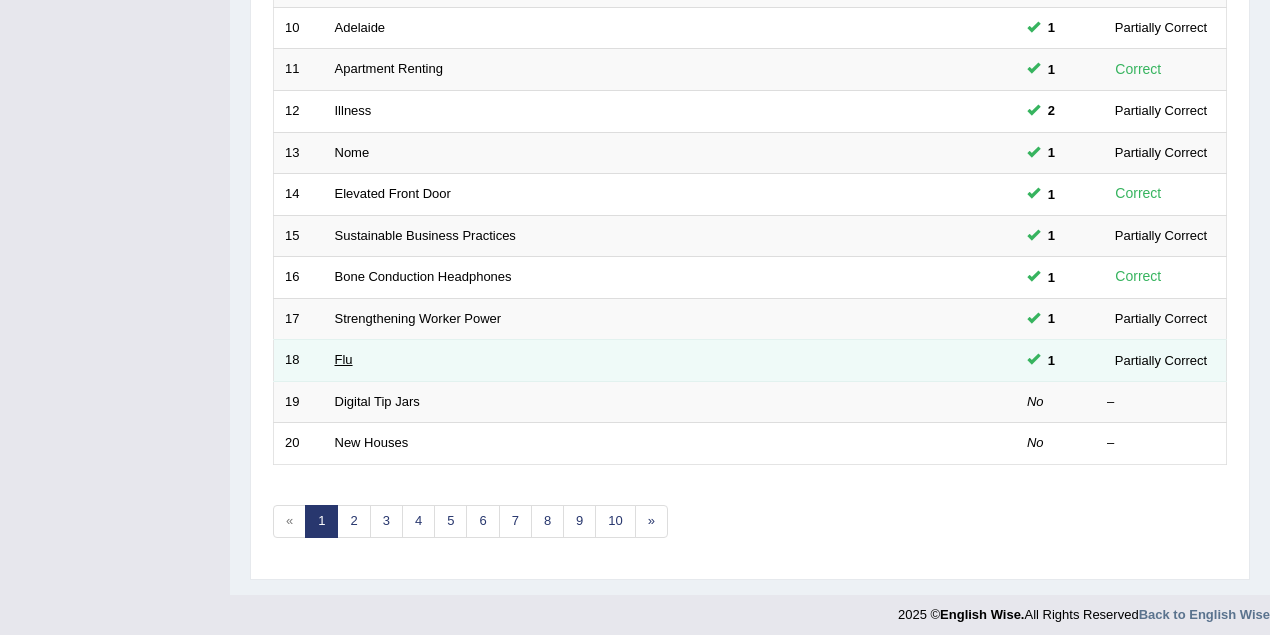 click on "Flu" at bounding box center [344, 359] 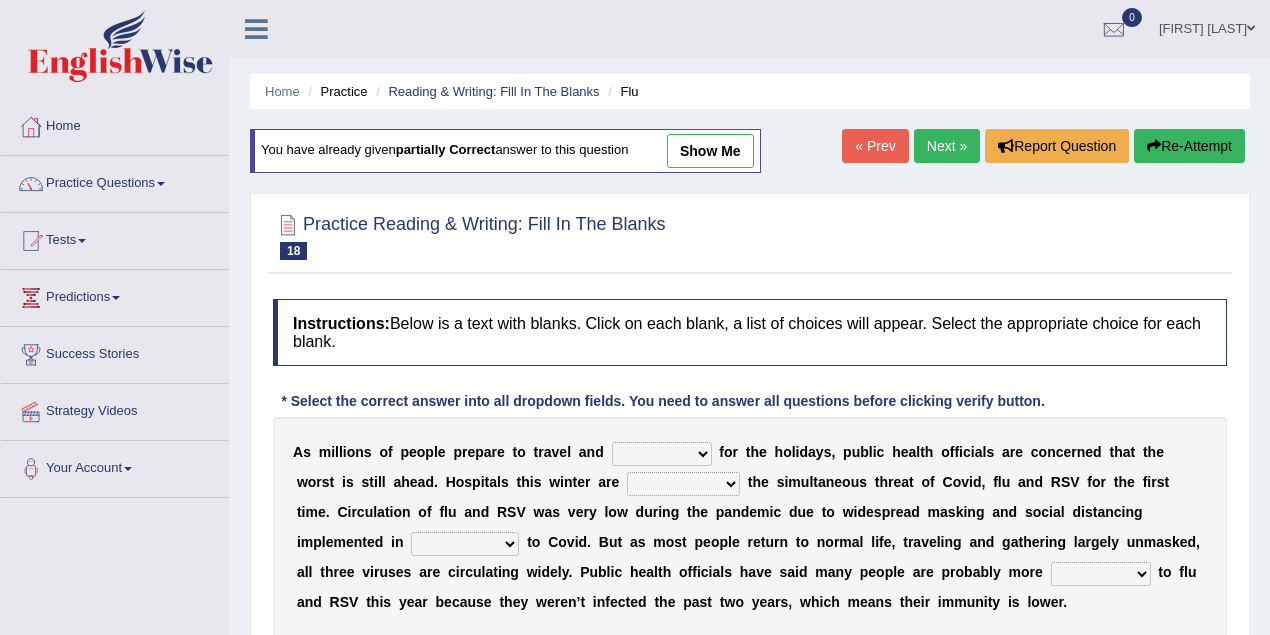 scroll, scrollTop: 0, scrollLeft: 0, axis: both 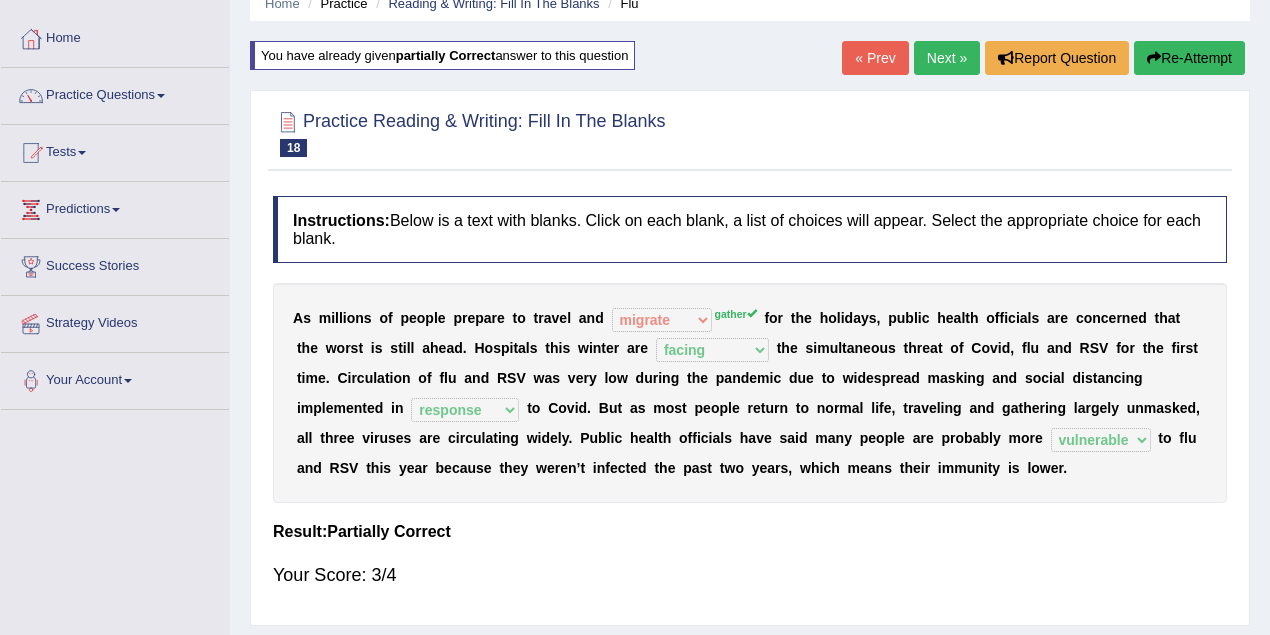 click on "Next »" at bounding box center [947, 58] 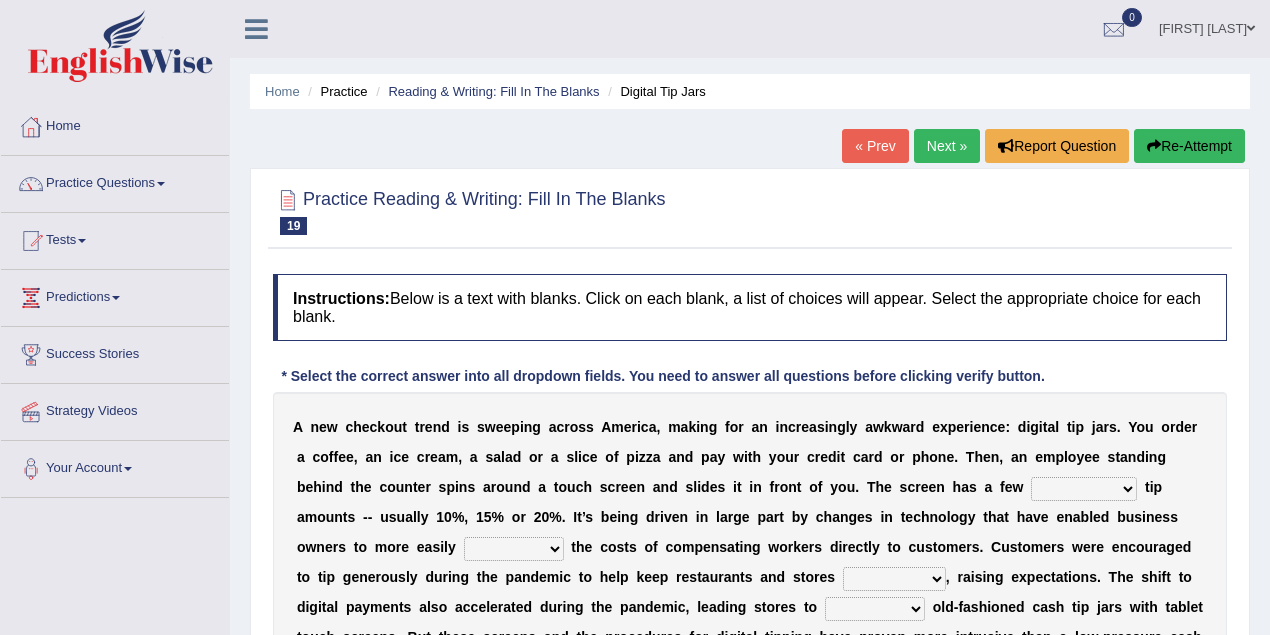 scroll, scrollTop: 0, scrollLeft: 0, axis: both 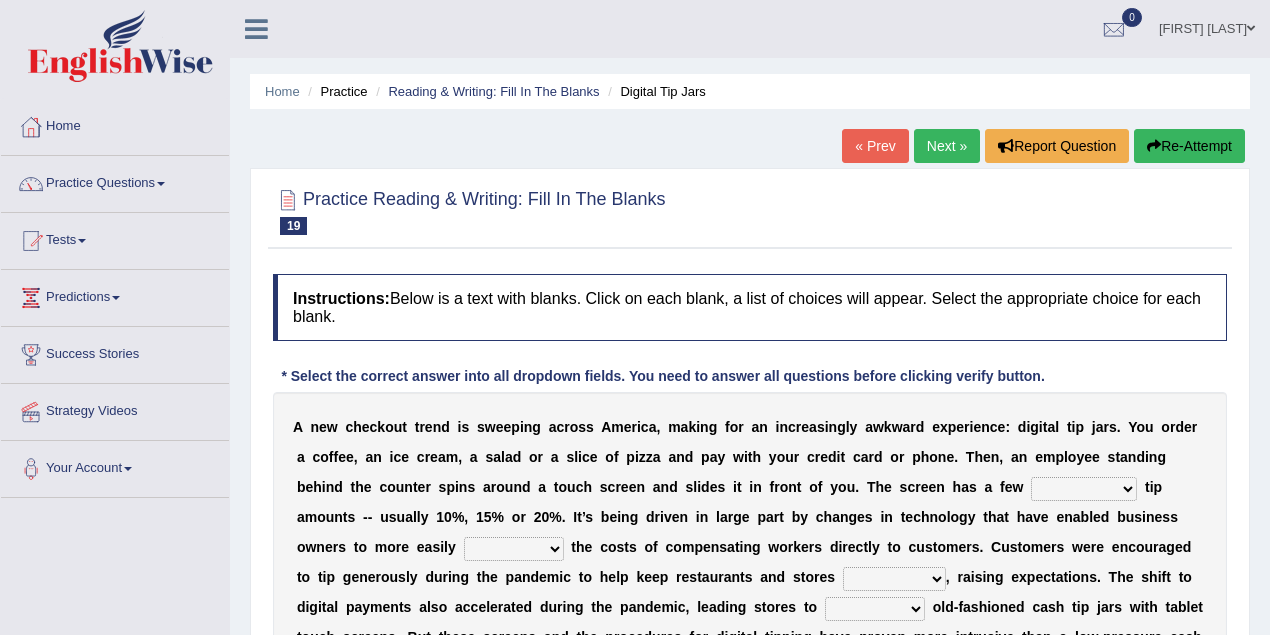click on "« Prev" at bounding box center (875, 146) 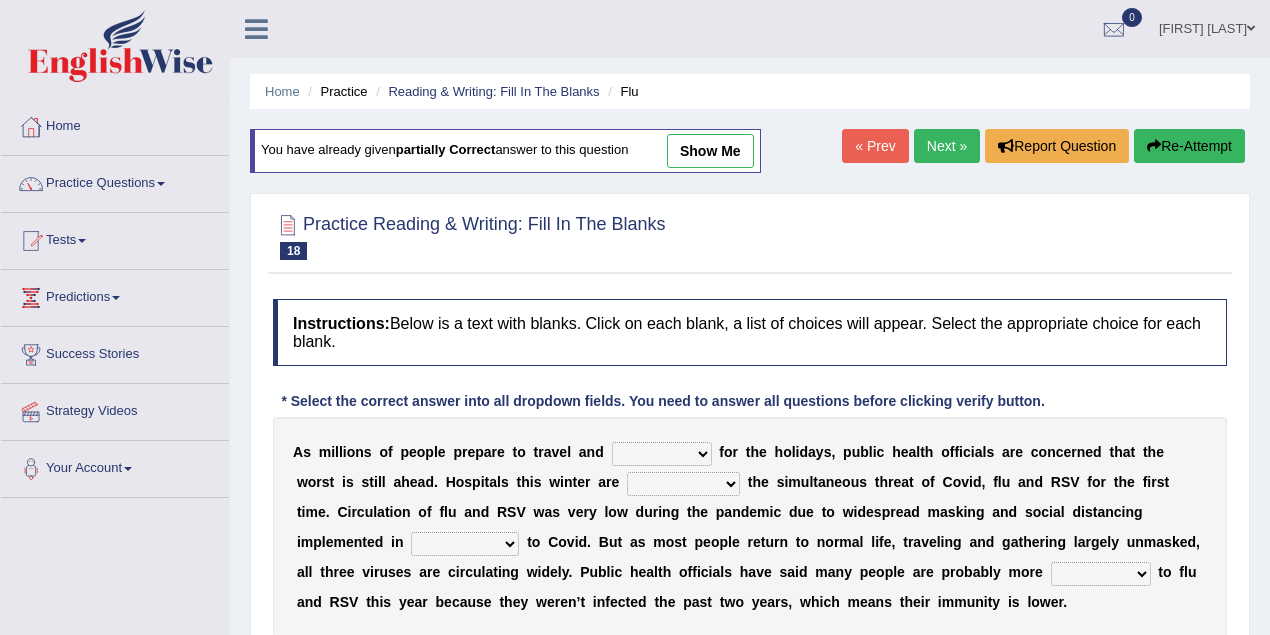 scroll, scrollTop: 0, scrollLeft: 0, axis: both 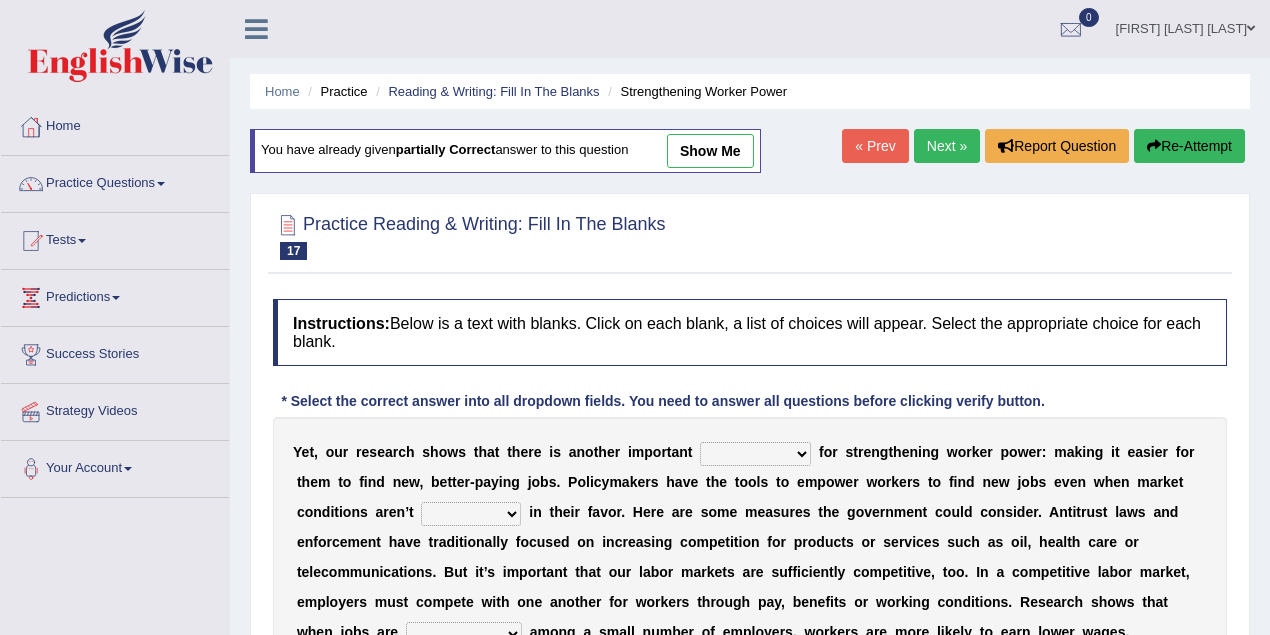 click on "show me" at bounding box center [710, 151] 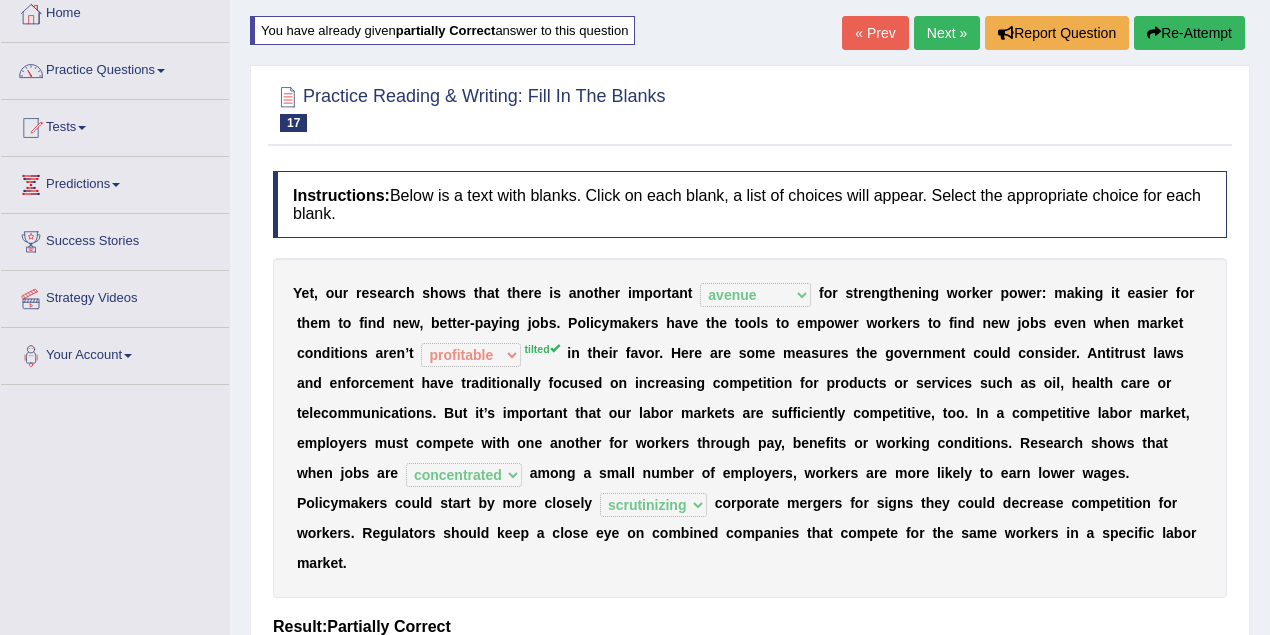 scroll, scrollTop: 0, scrollLeft: 0, axis: both 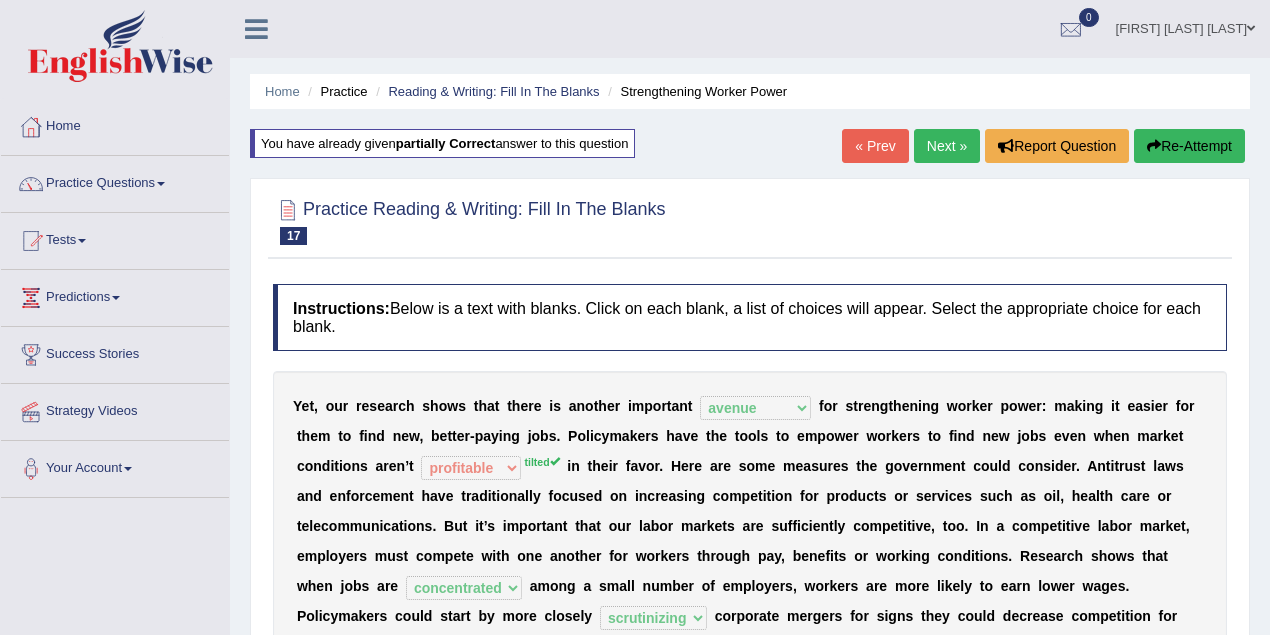 click on "« Prev" at bounding box center (875, 146) 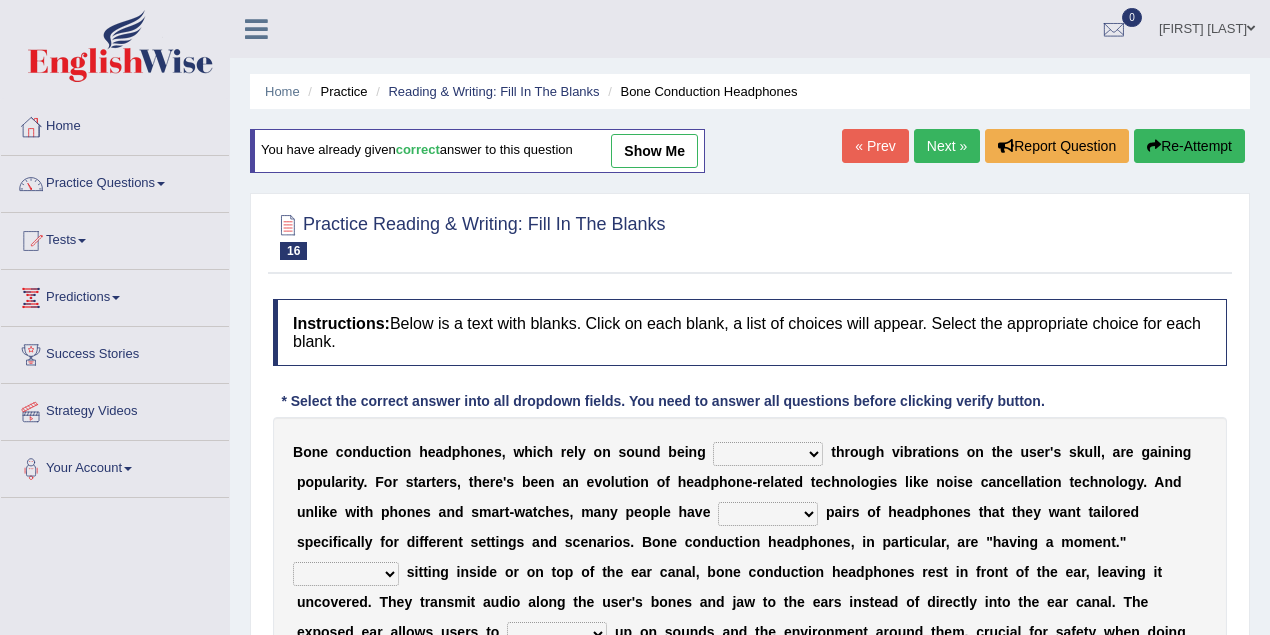 scroll, scrollTop: 0, scrollLeft: 0, axis: both 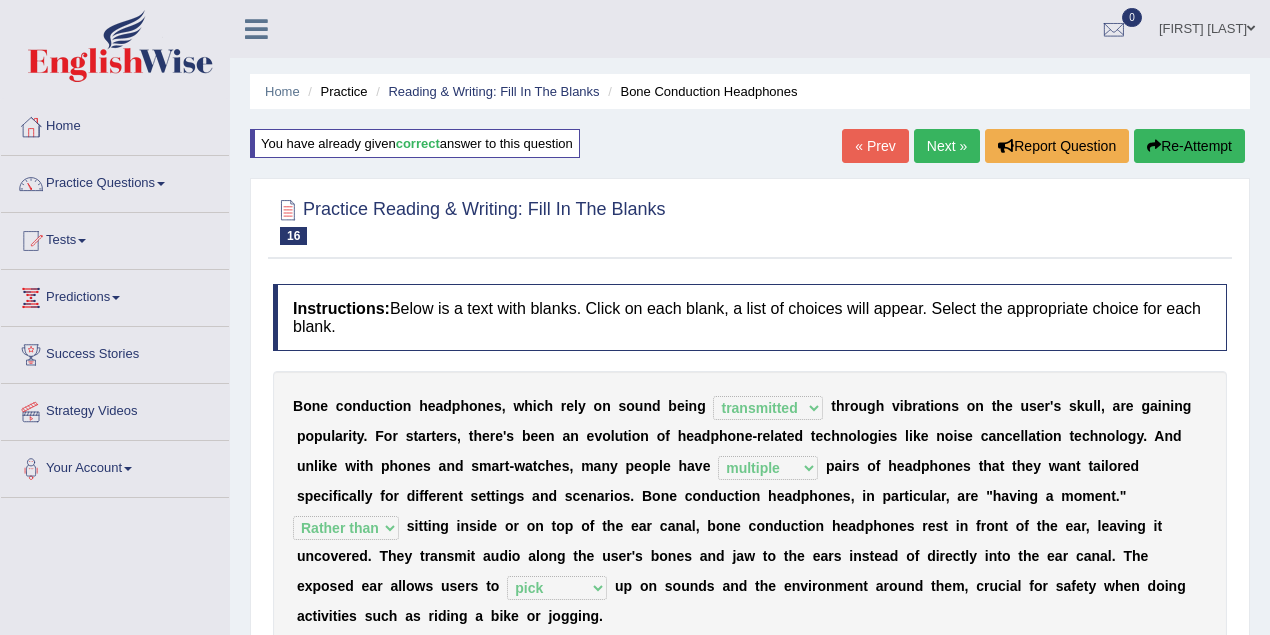 click on "« Prev" at bounding box center [875, 146] 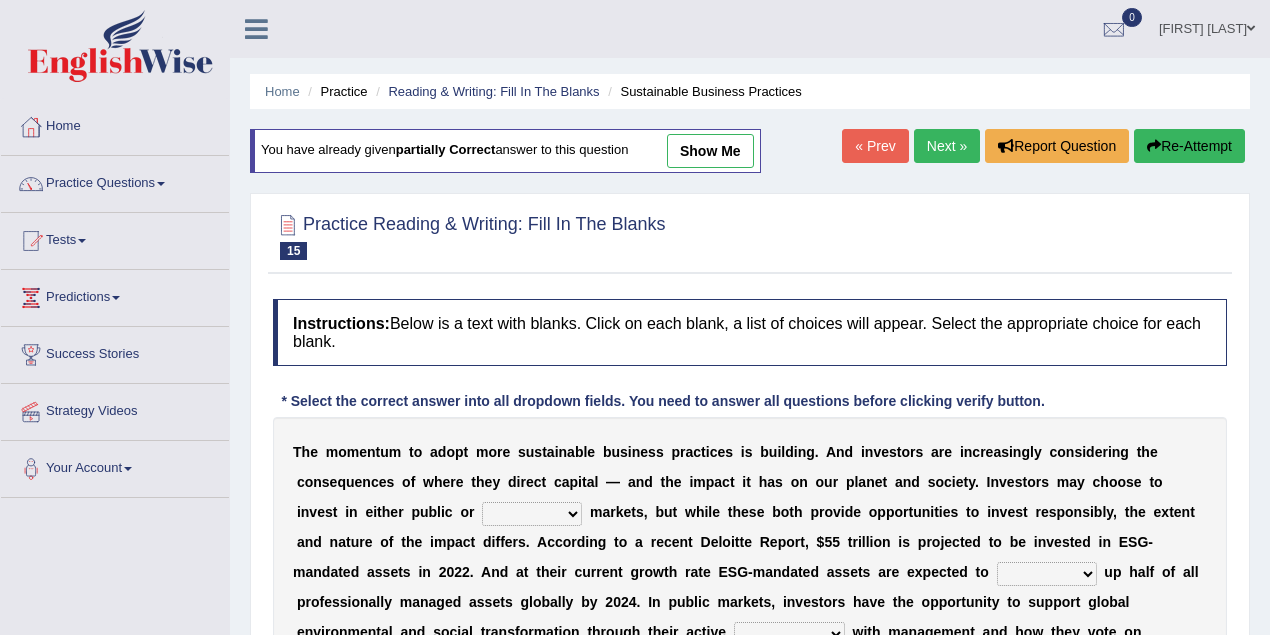 scroll, scrollTop: 0, scrollLeft: 0, axis: both 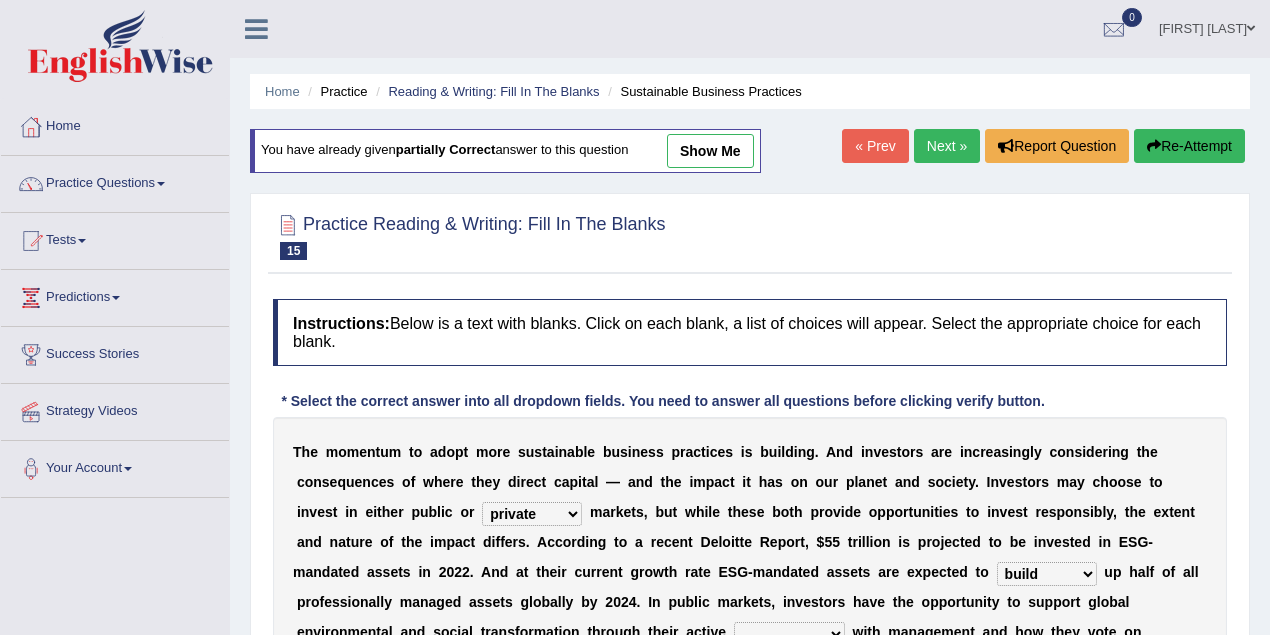 select on "engagement" 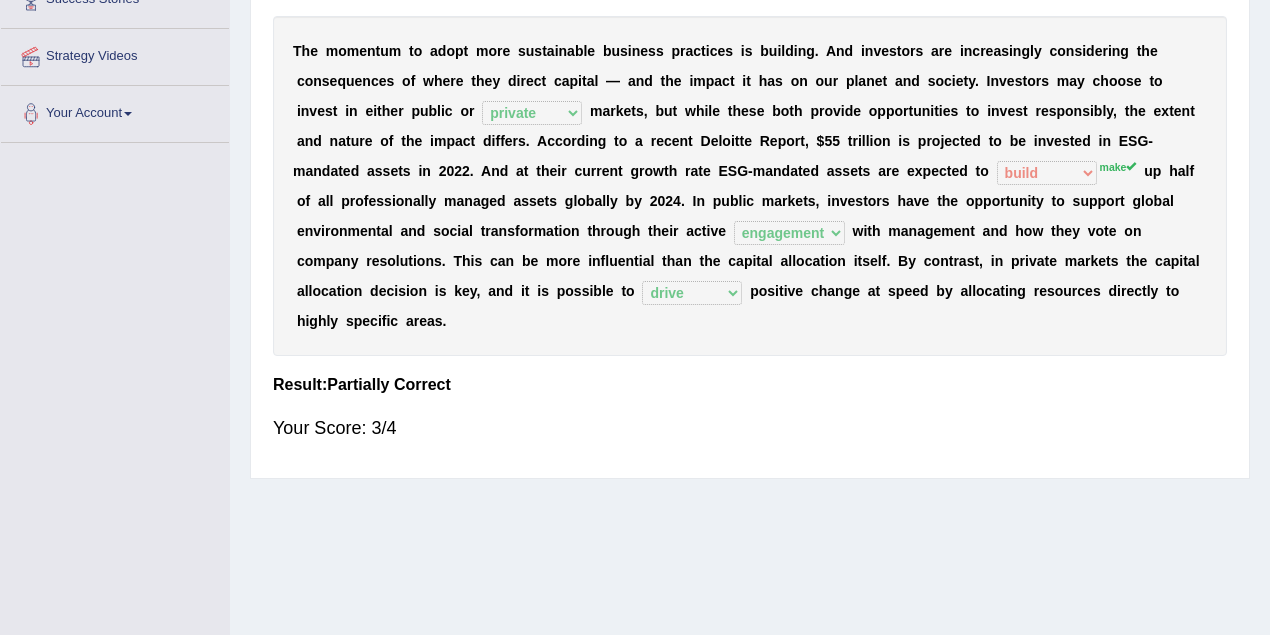 scroll, scrollTop: 88, scrollLeft: 0, axis: vertical 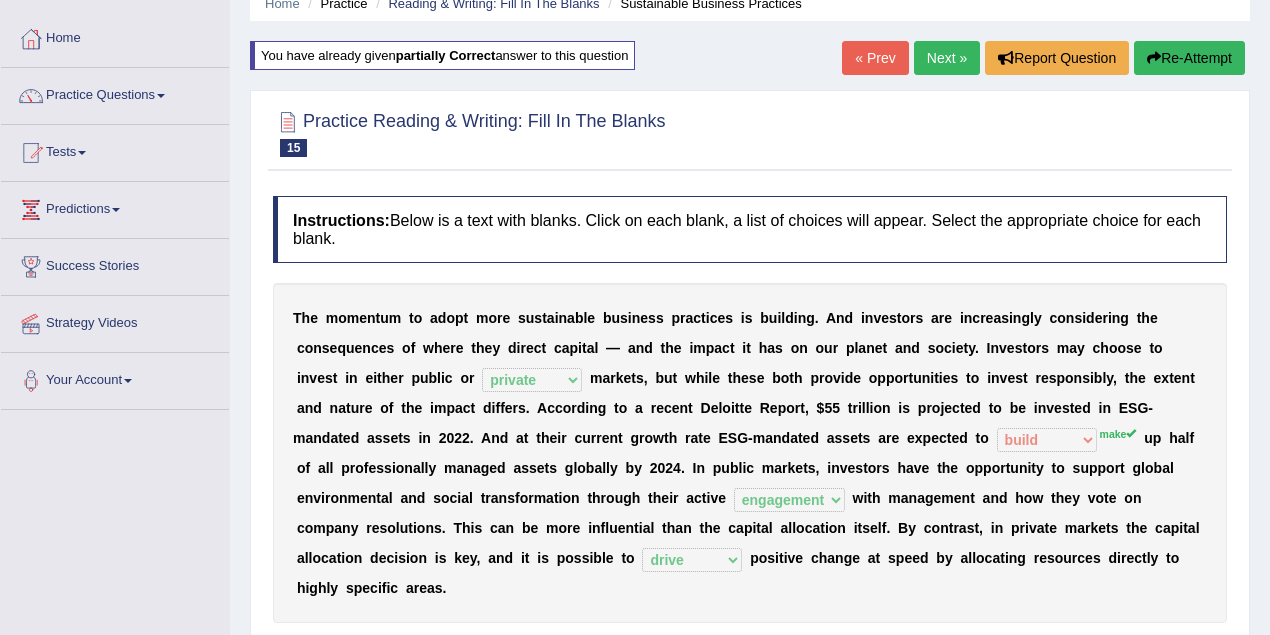 click on "« Prev" at bounding box center (875, 58) 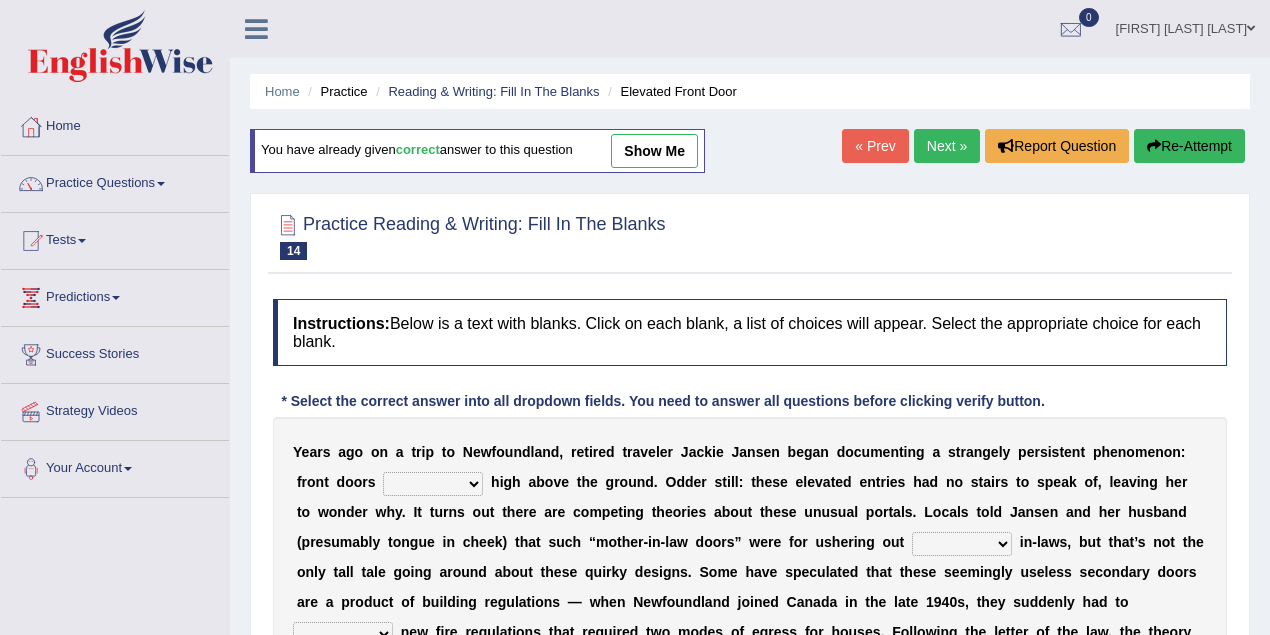scroll, scrollTop: 0, scrollLeft: 0, axis: both 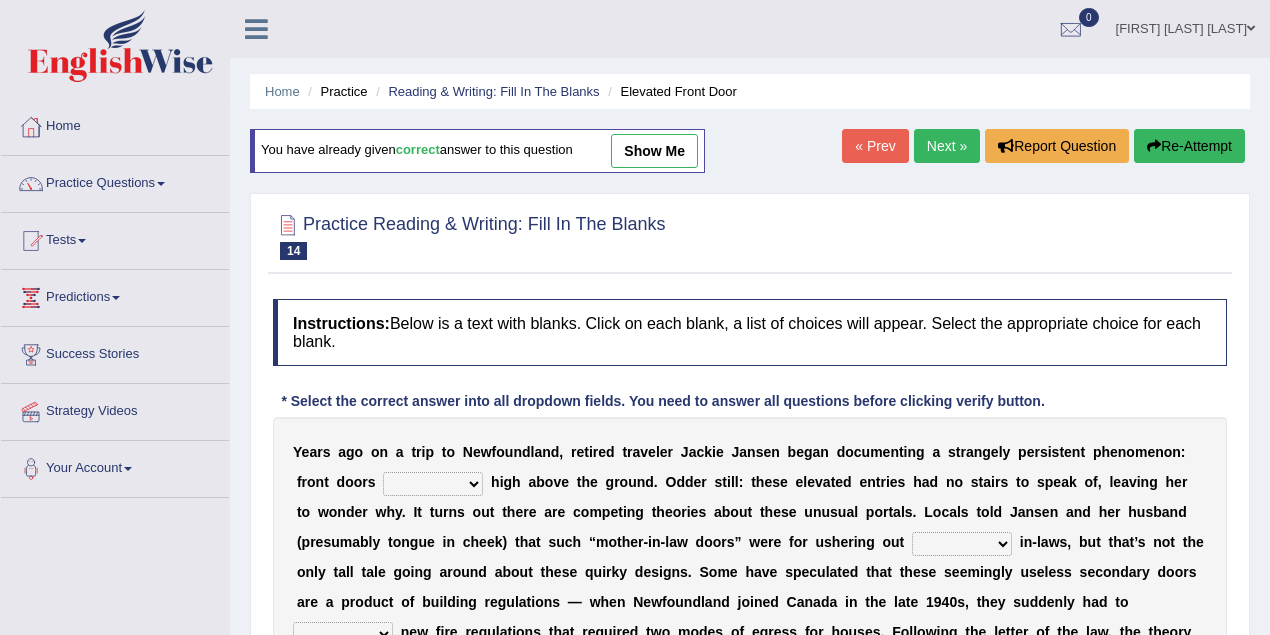 click on "show me" at bounding box center [654, 151] 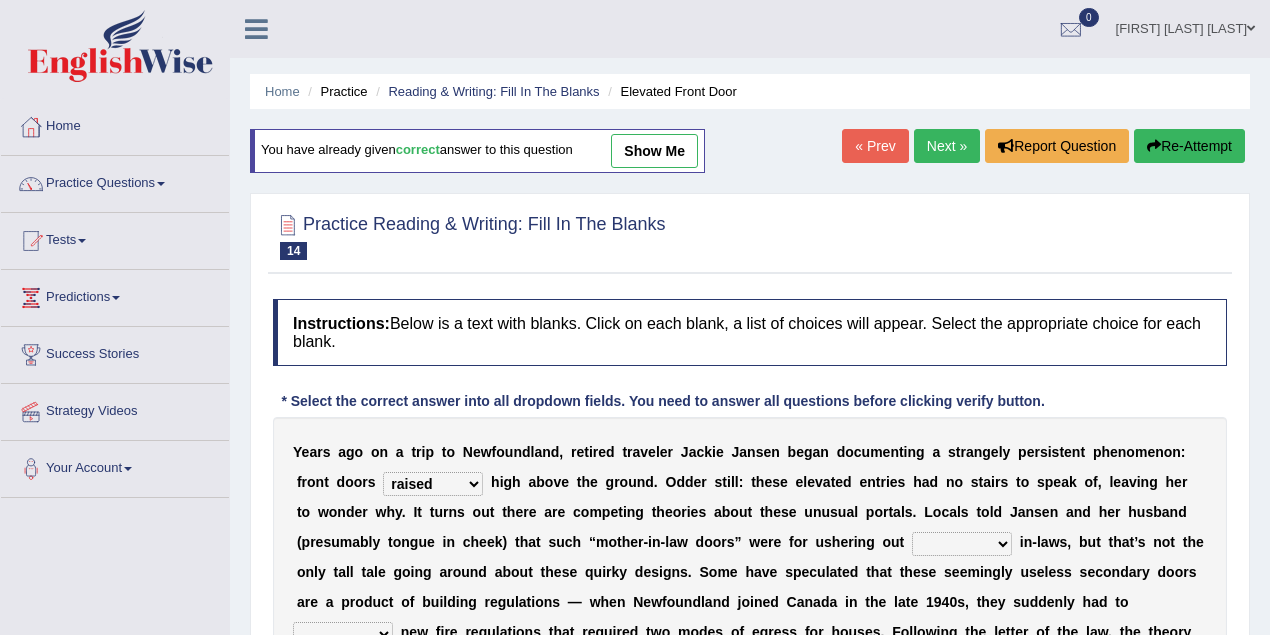 select on "unwanted" 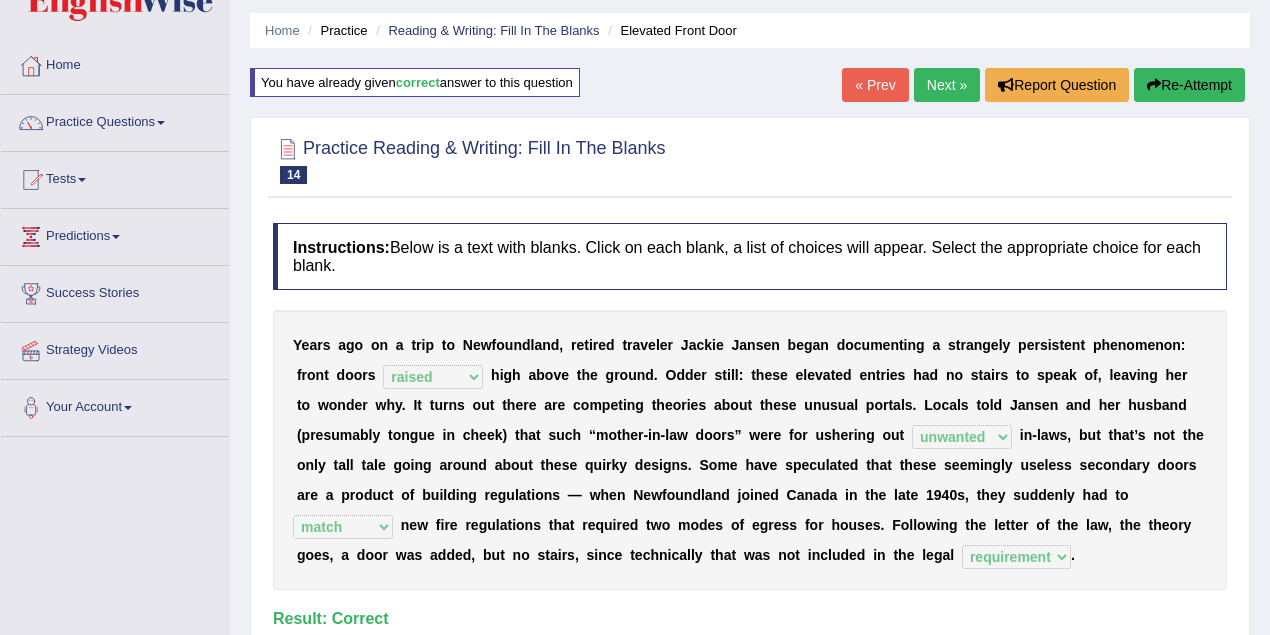 scroll, scrollTop: 0, scrollLeft: 0, axis: both 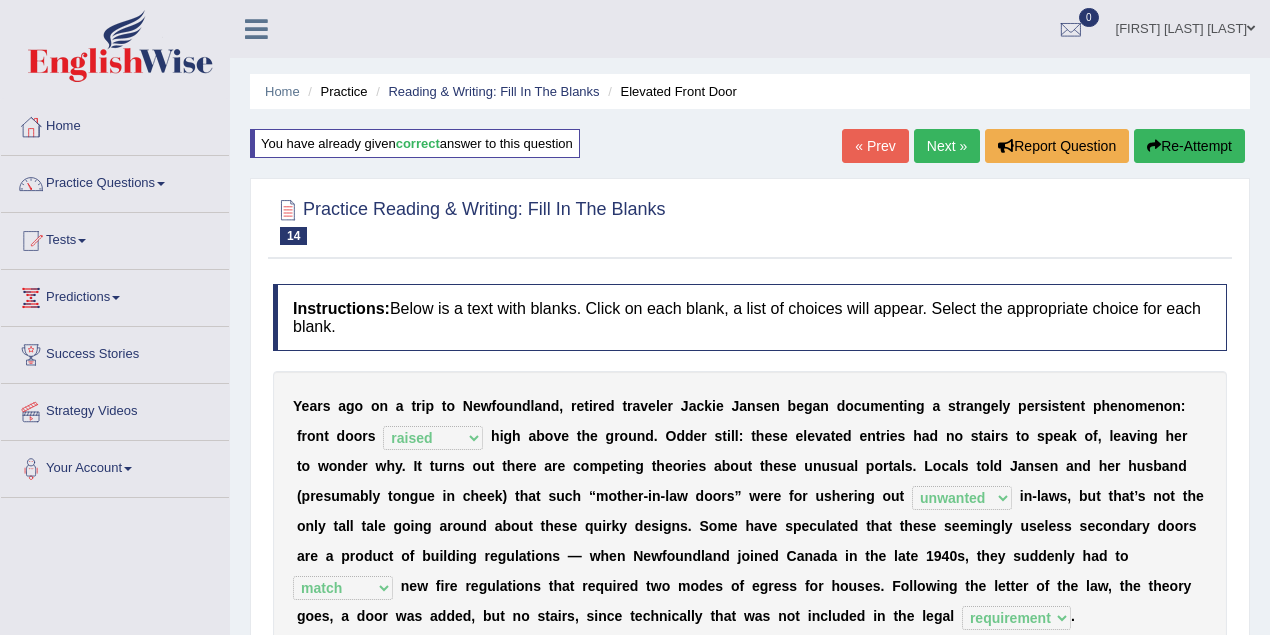 click on "« Prev" at bounding box center [875, 146] 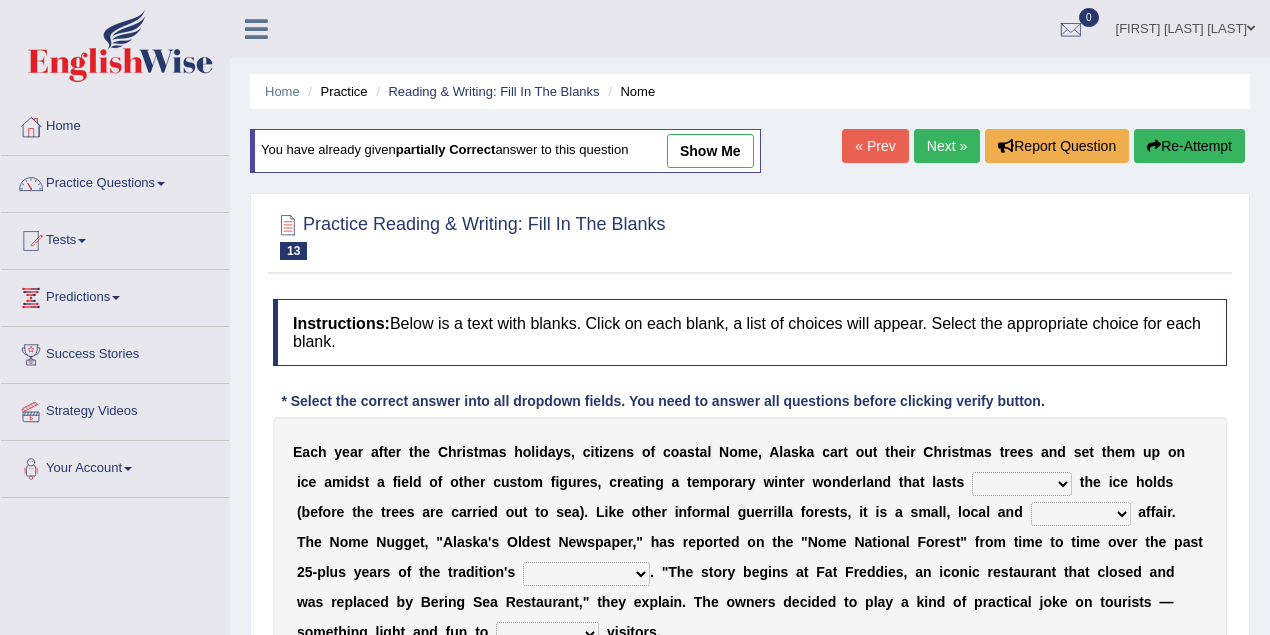 scroll, scrollTop: 0, scrollLeft: 0, axis: both 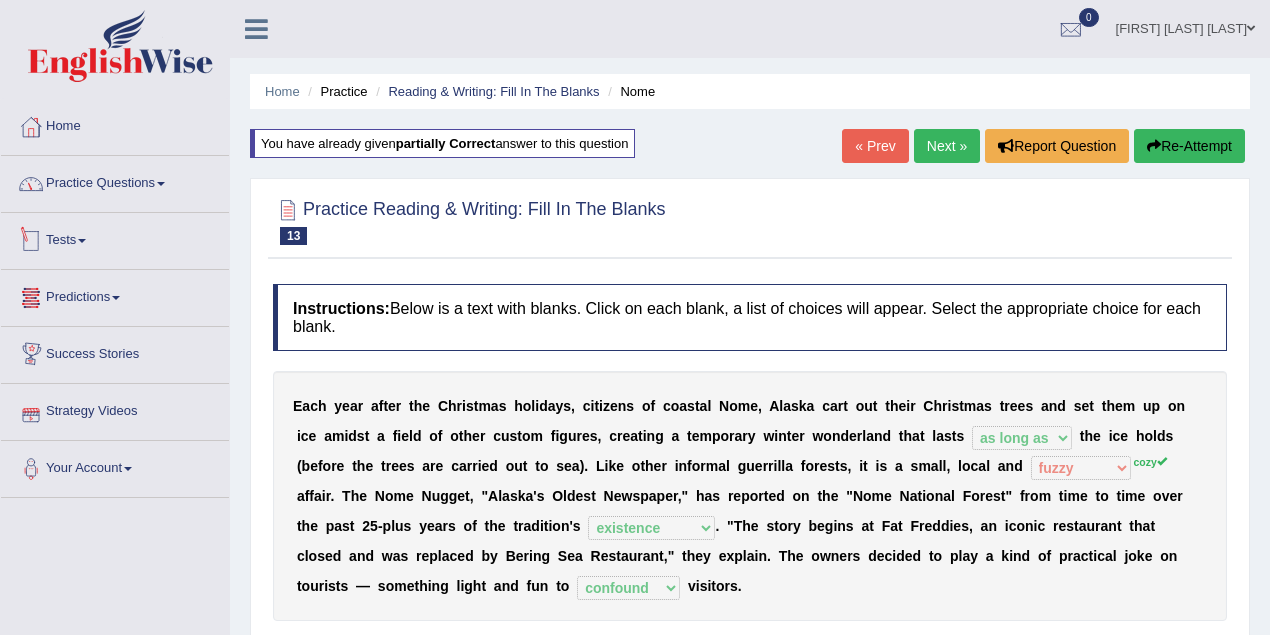 click on "Practice Questions" at bounding box center (115, 181) 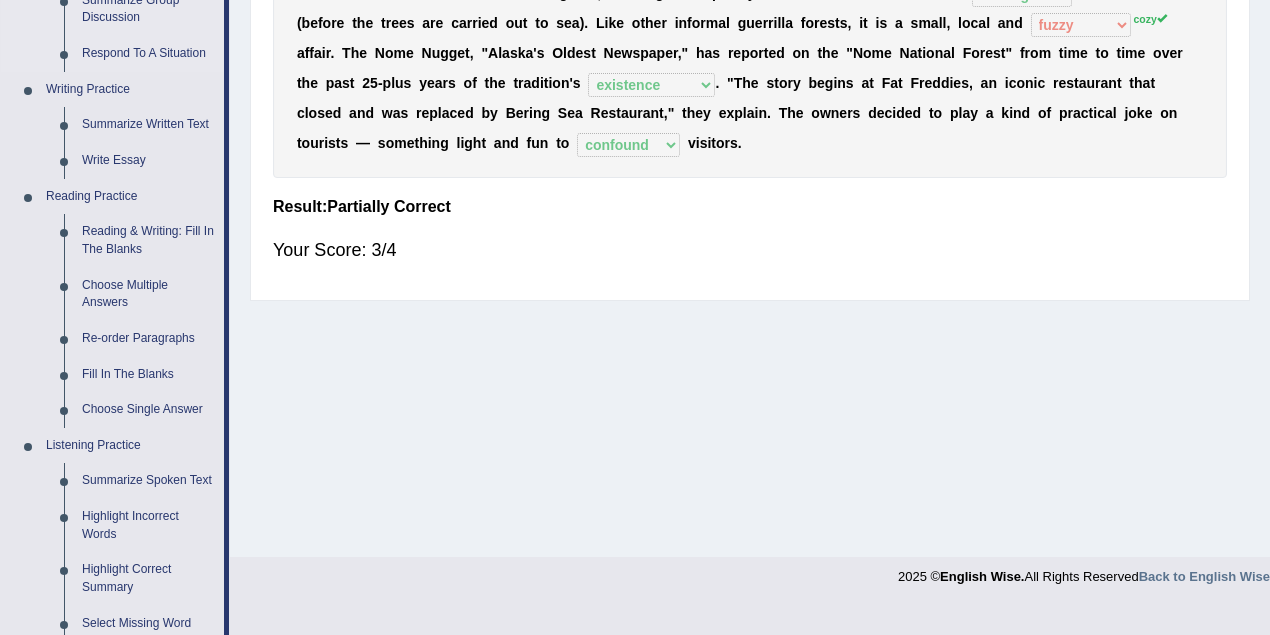 scroll, scrollTop: 444, scrollLeft: 0, axis: vertical 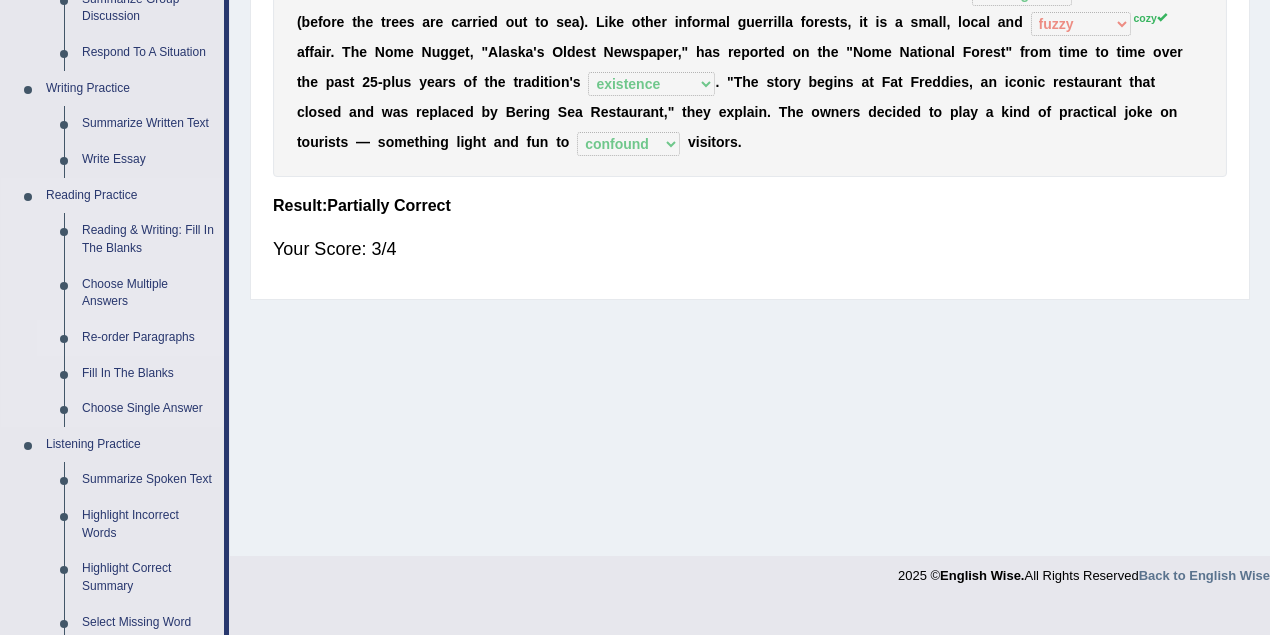 click on "Re-order Paragraphs" at bounding box center [148, 338] 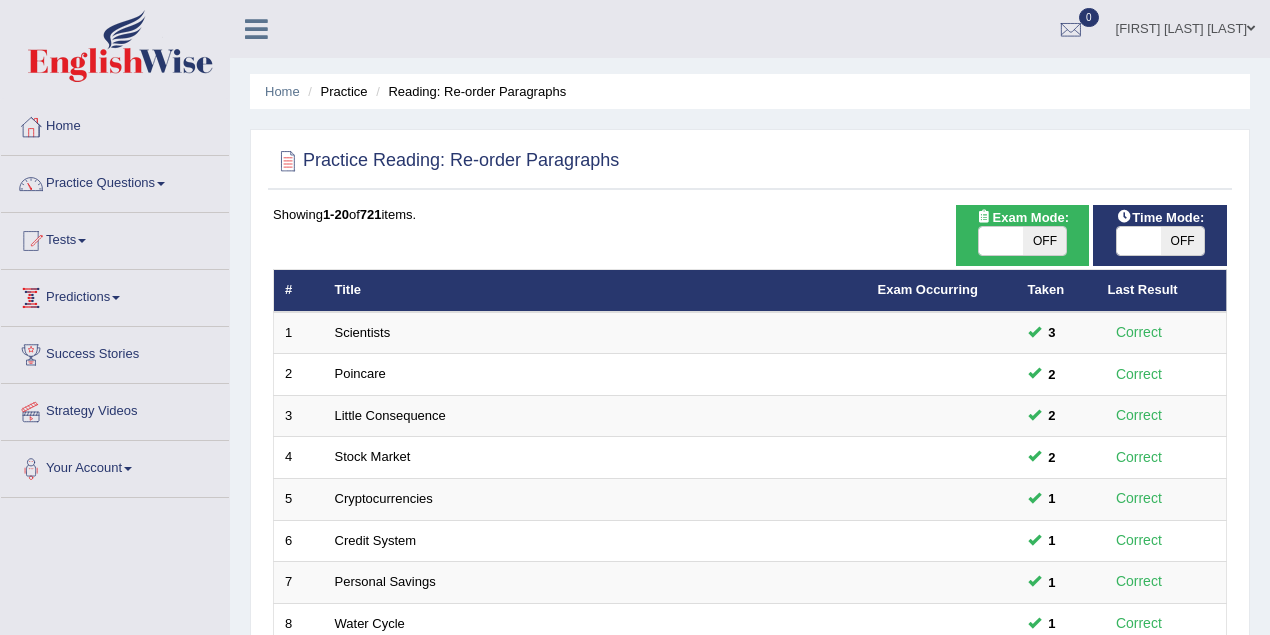 scroll, scrollTop: 0, scrollLeft: 0, axis: both 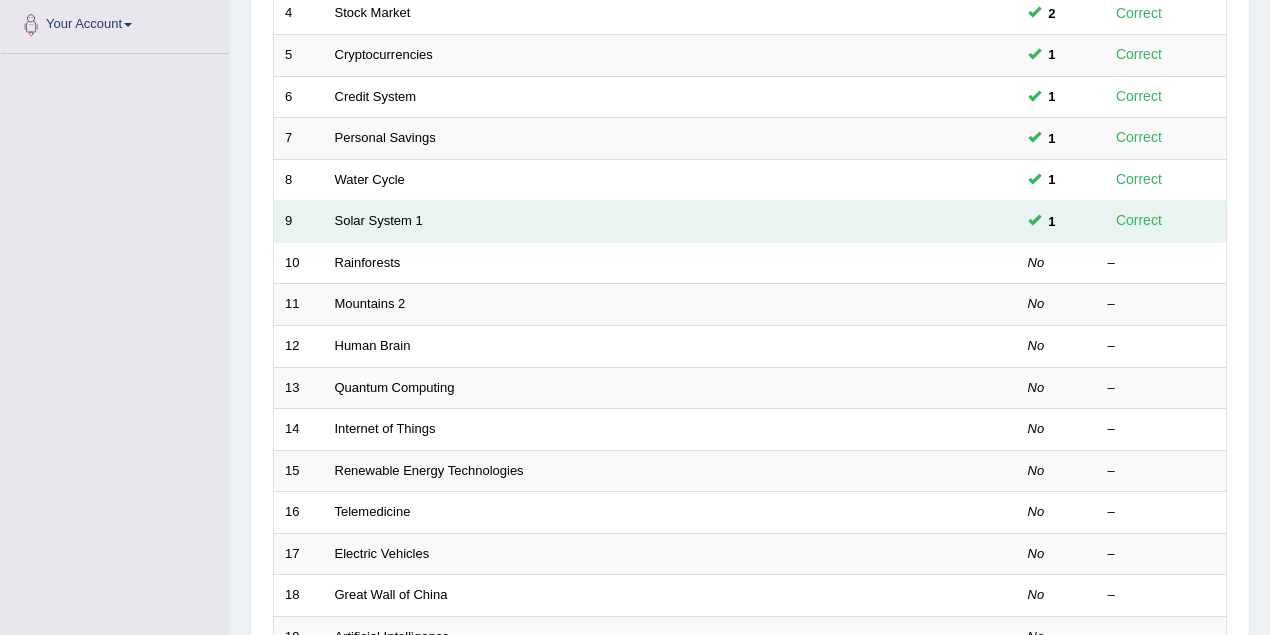 click on "Solar System 1" at bounding box center [595, 222] 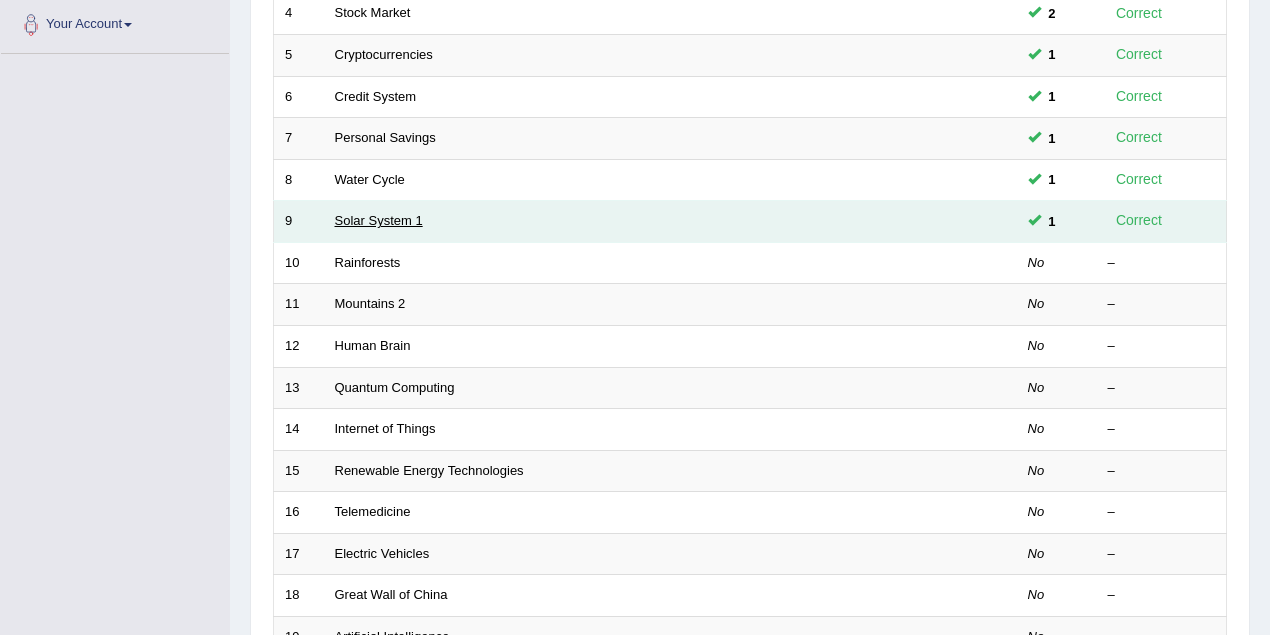 click on "Solar System 1" at bounding box center [379, 220] 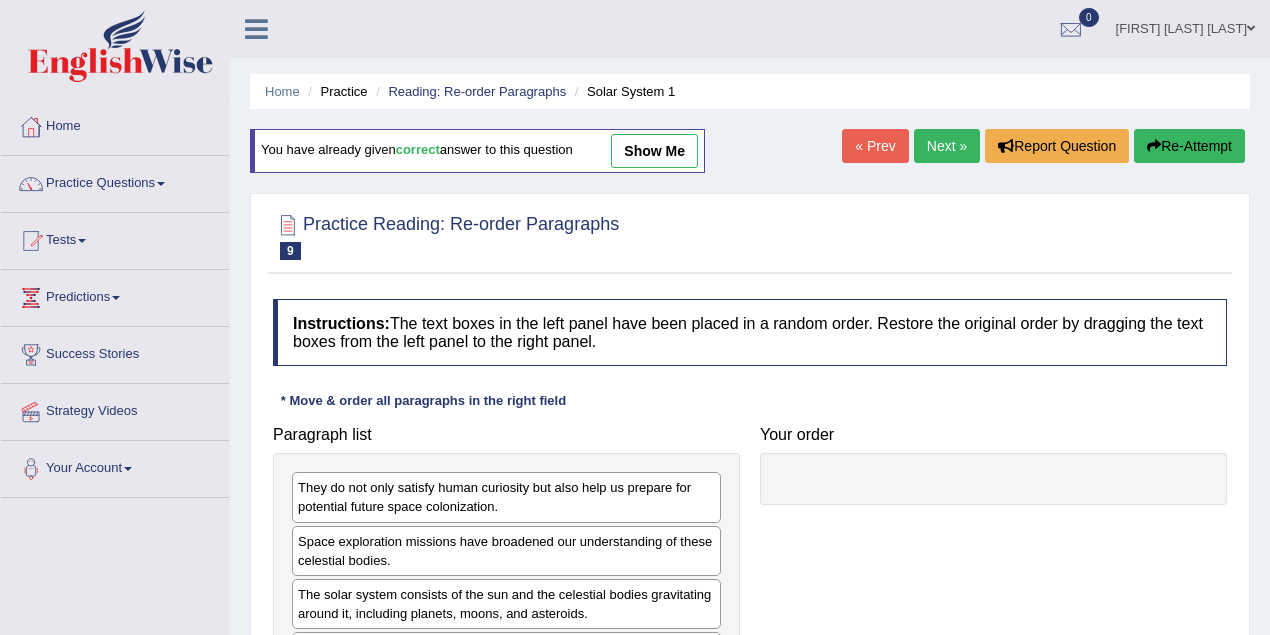 scroll, scrollTop: 0, scrollLeft: 0, axis: both 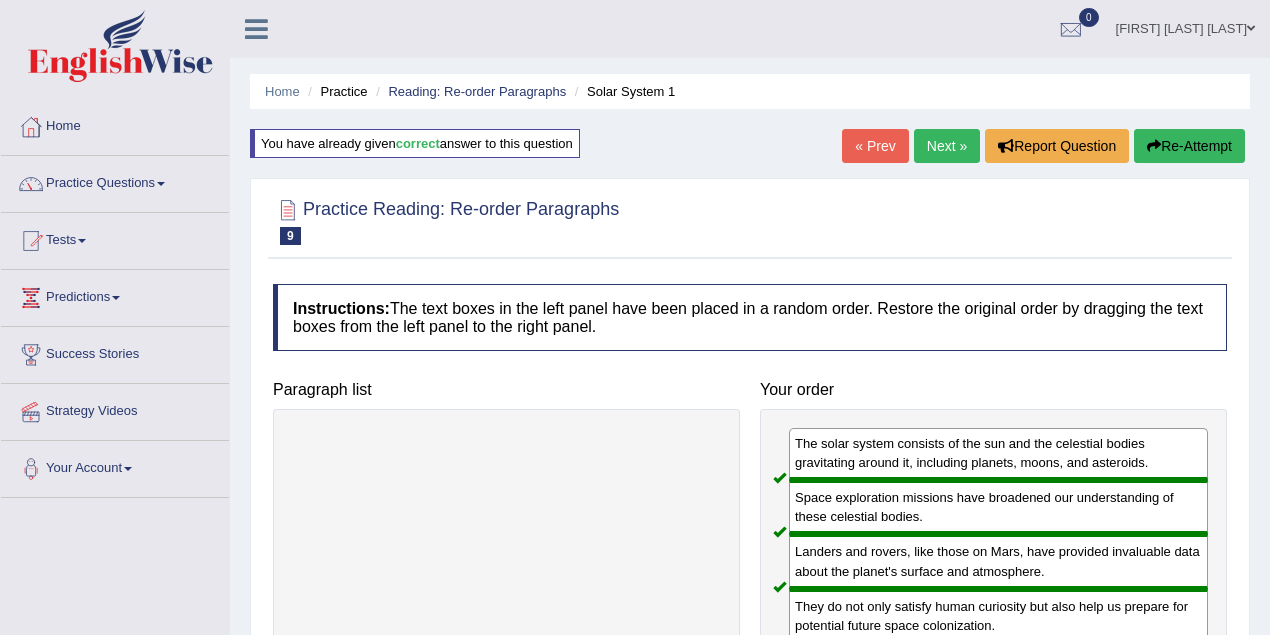 click on "« Prev" at bounding box center (875, 146) 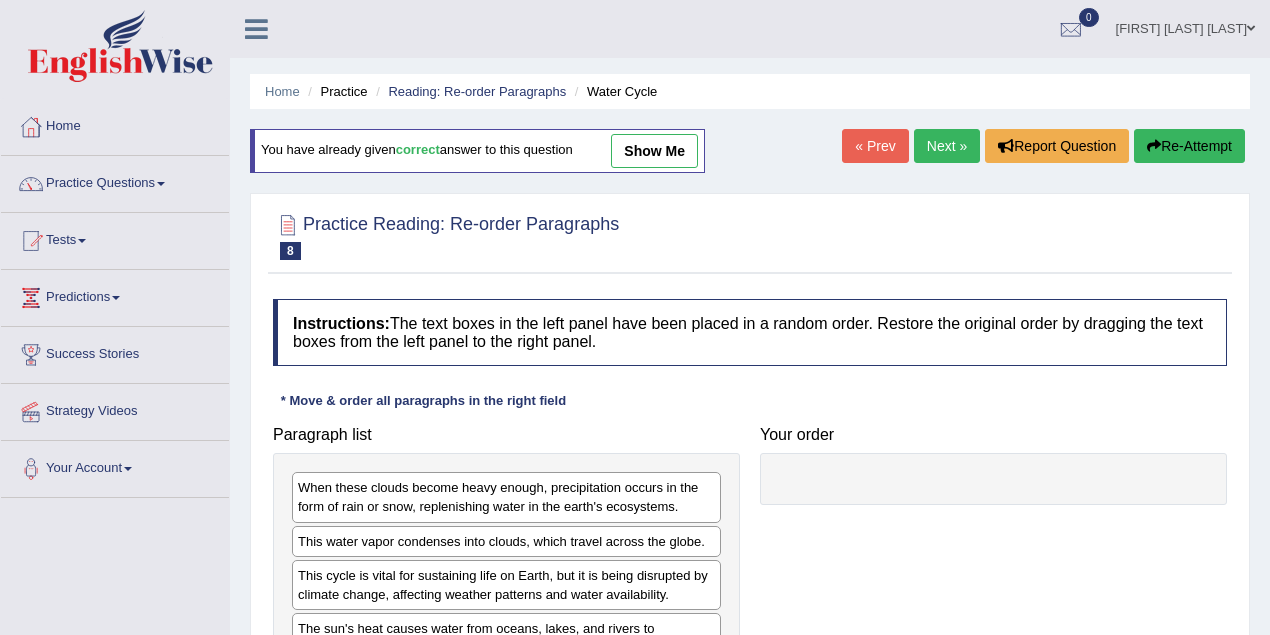scroll, scrollTop: 0, scrollLeft: 0, axis: both 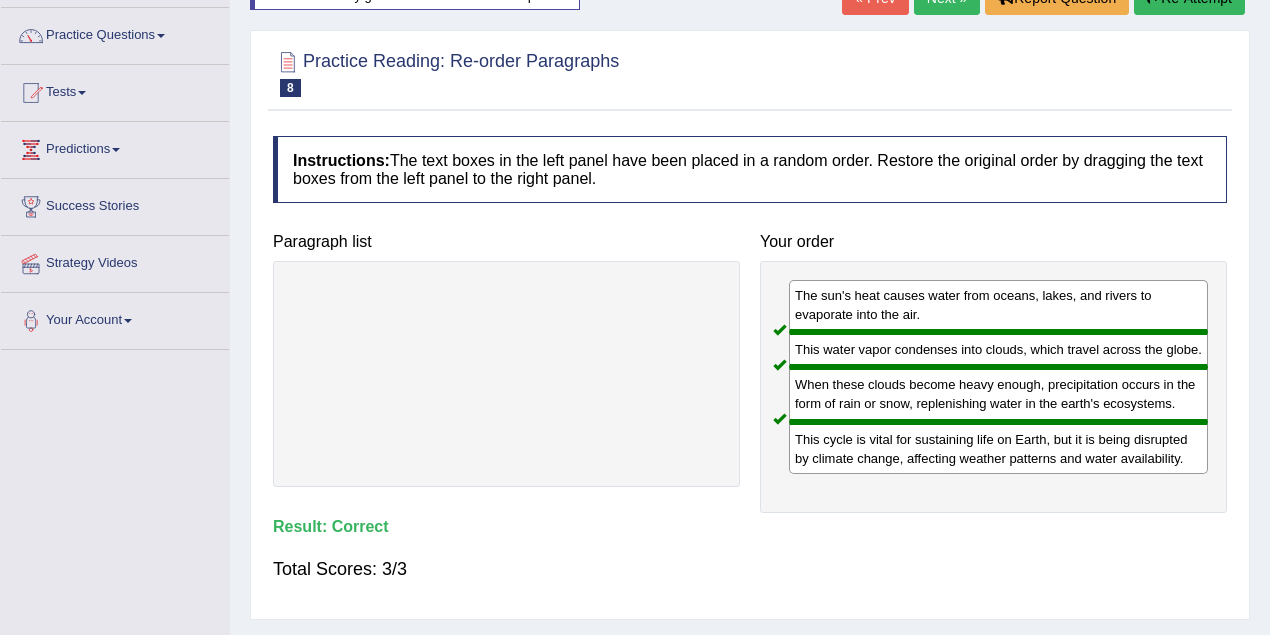 click on "« Prev" at bounding box center [875, -2] 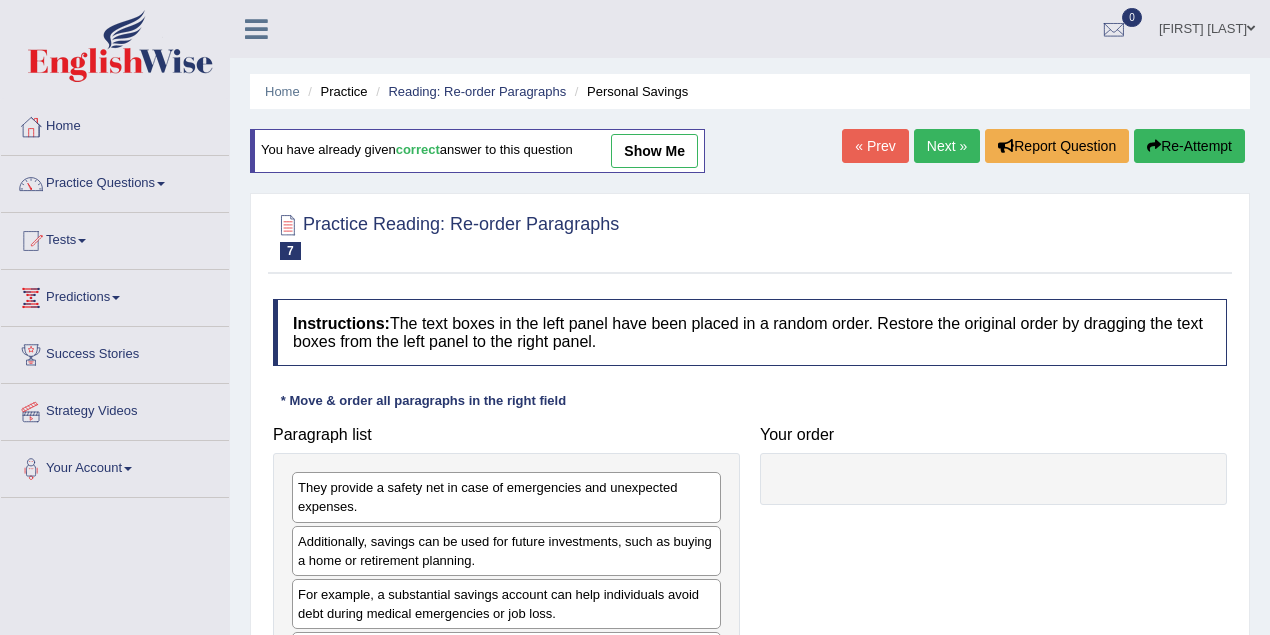 scroll, scrollTop: 0, scrollLeft: 0, axis: both 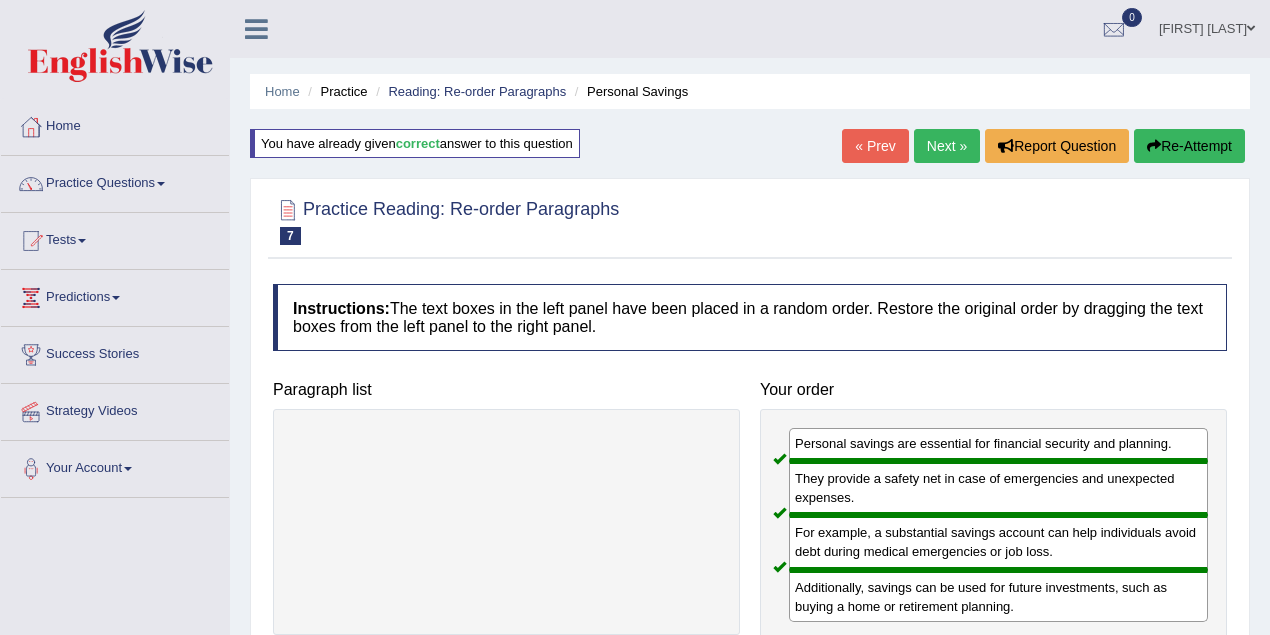 click on "« Prev" at bounding box center [875, 146] 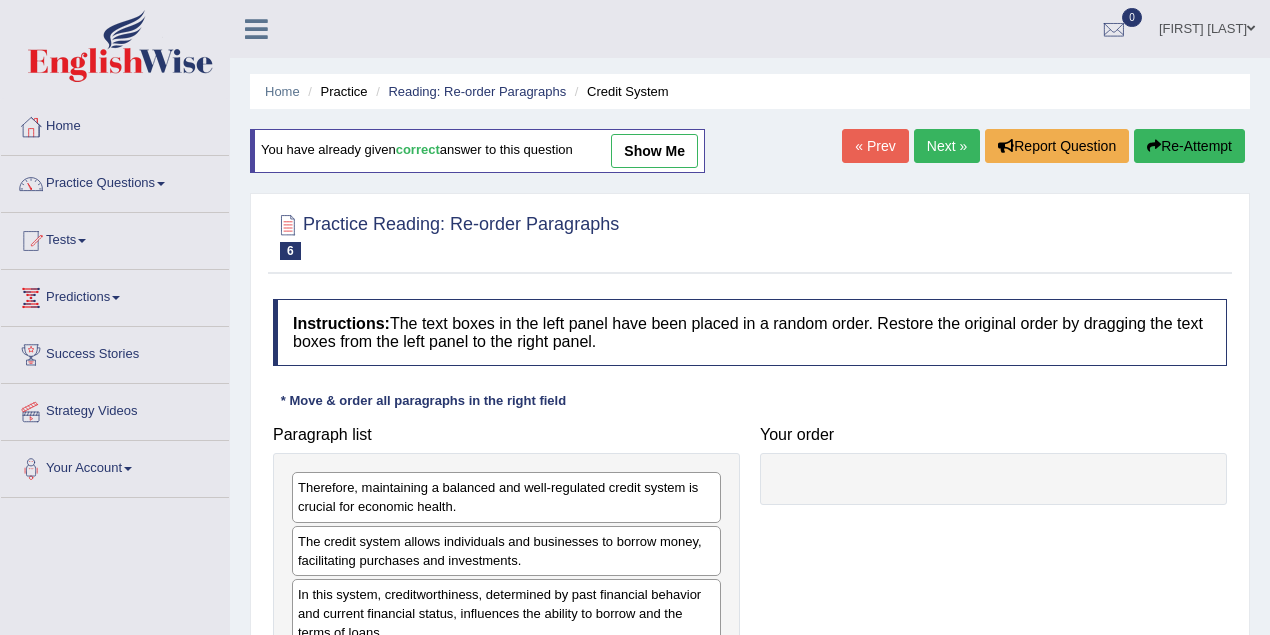 scroll, scrollTop: 0, scrollLeft: 0, axis: both 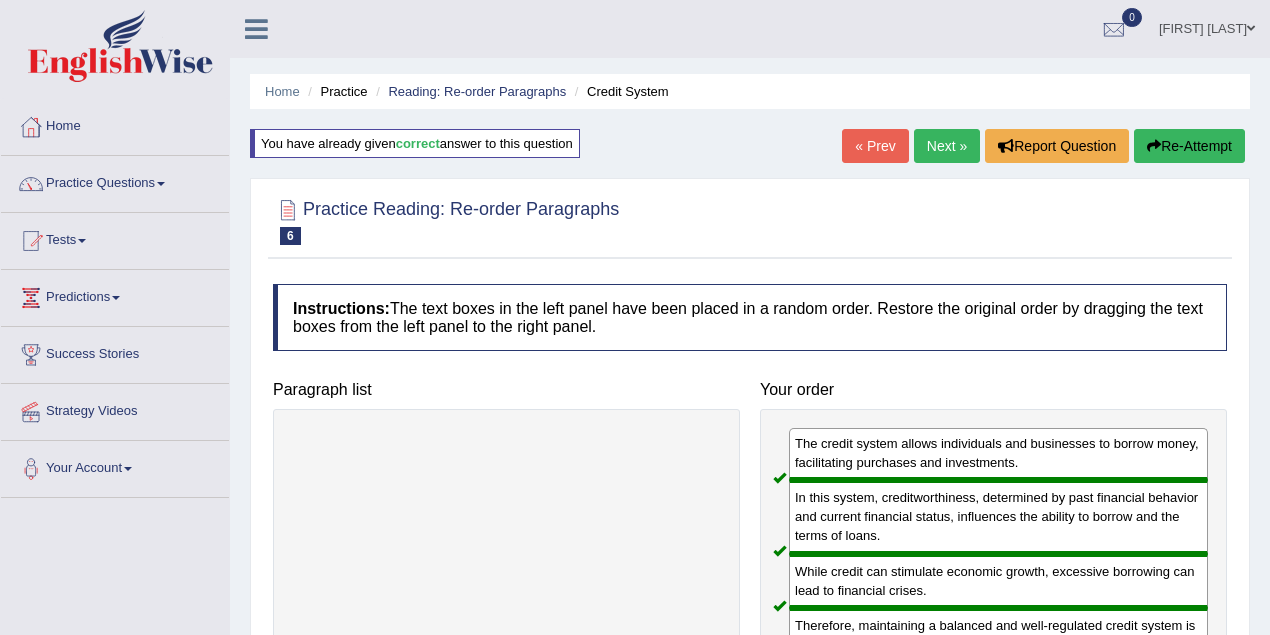 click on "« Prev" at bounding box center (875, 146) 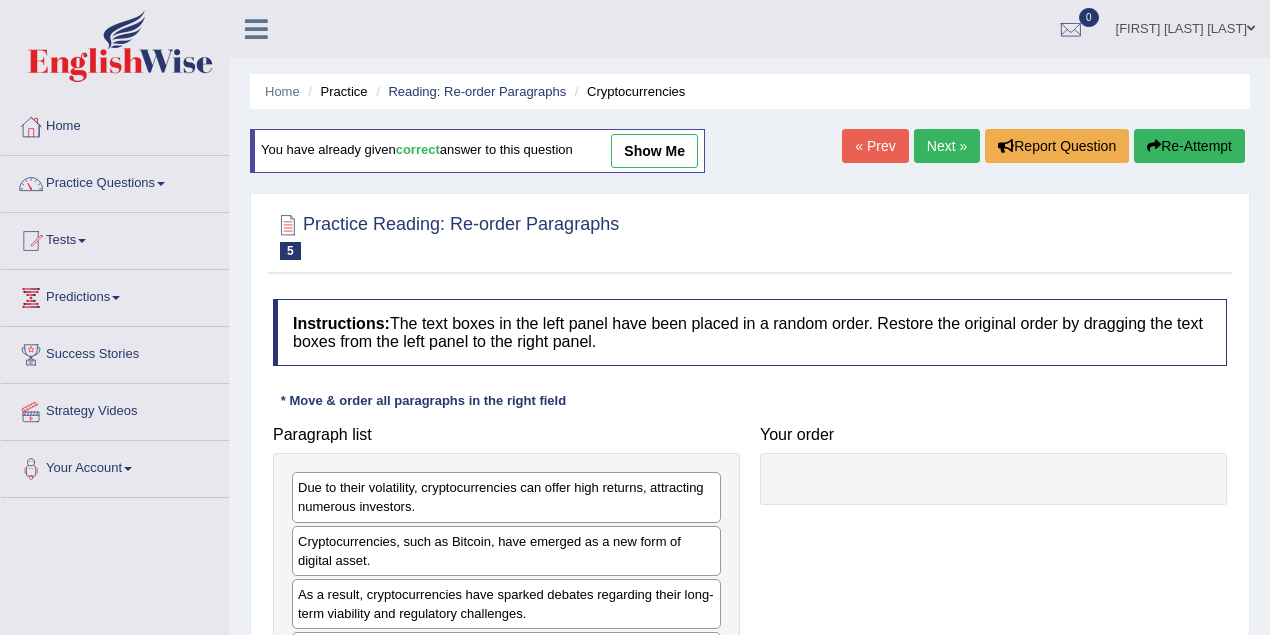 scroll, scrollTop: 0, scrollLeft: 0, axis: both 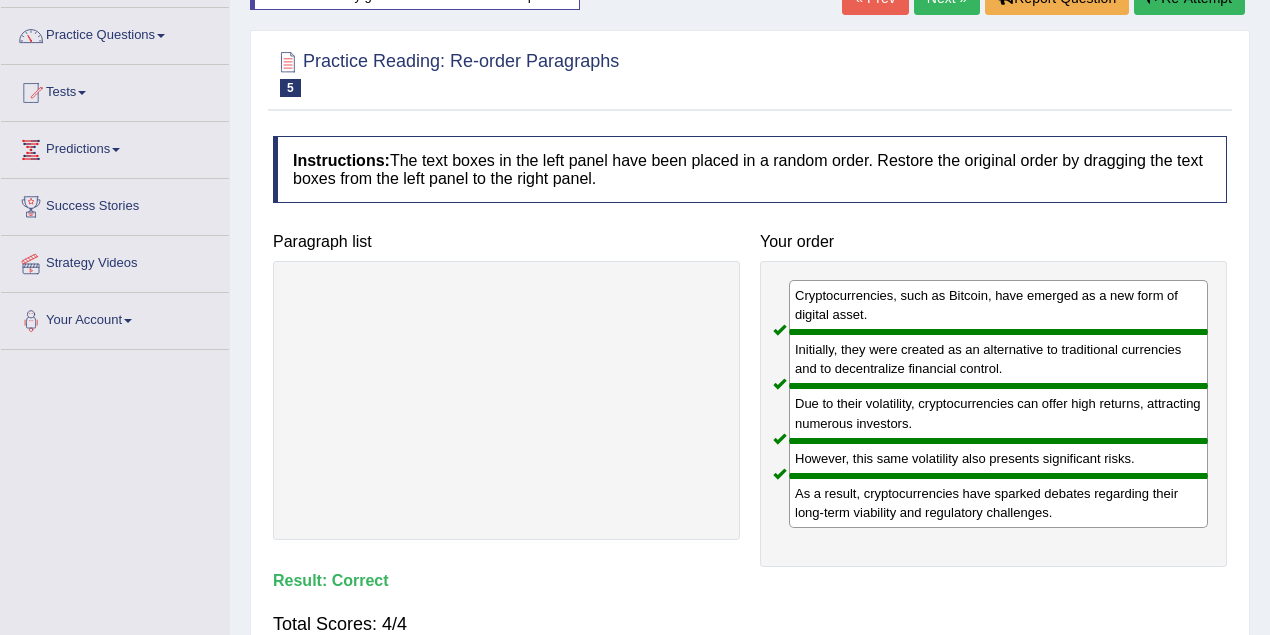 click on "« Prev" at bounding box center (875, -2) 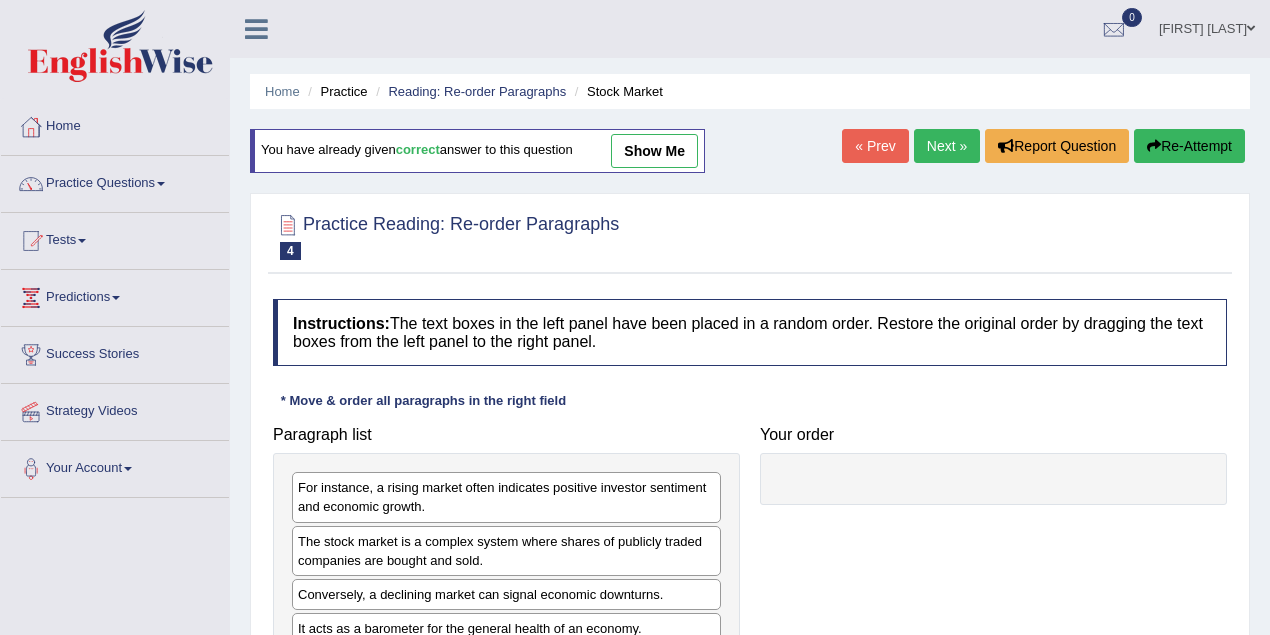scroll, scrollTop: 0, scrollLeft: 0, axis: both 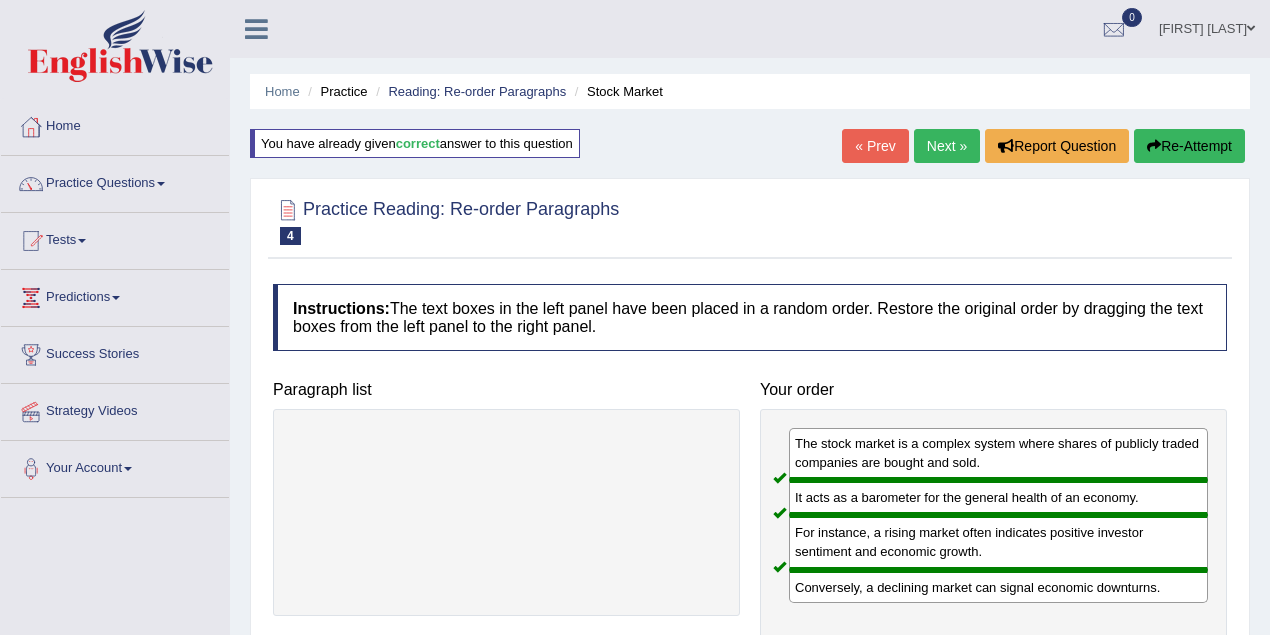 click on "« Prev" at bounding box center (875, 146) 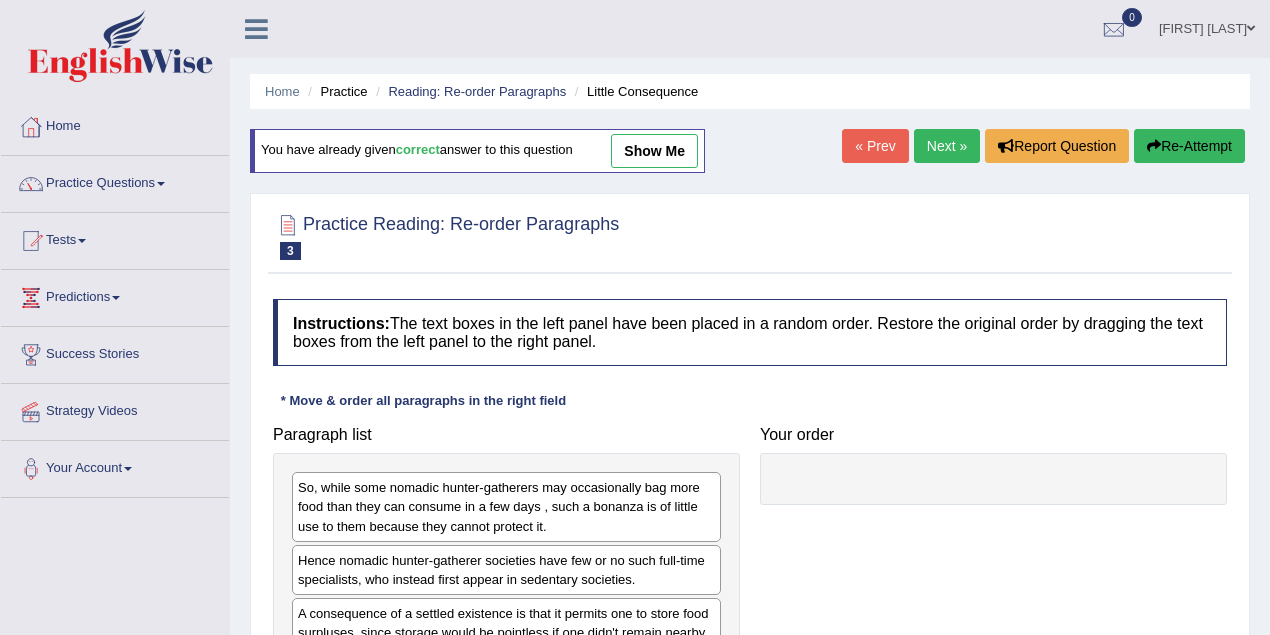 scroll, scrollTop: 0, scrollLeft: 0, axis: both 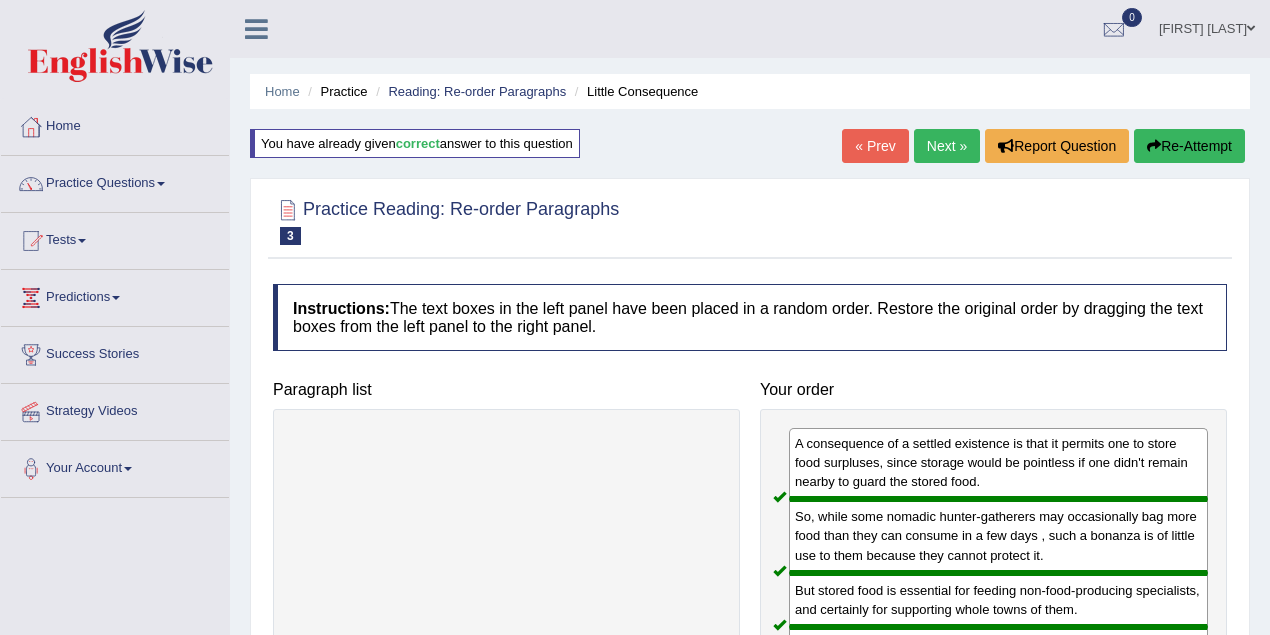 click on "« Prev" at bounding box center (875, 146) 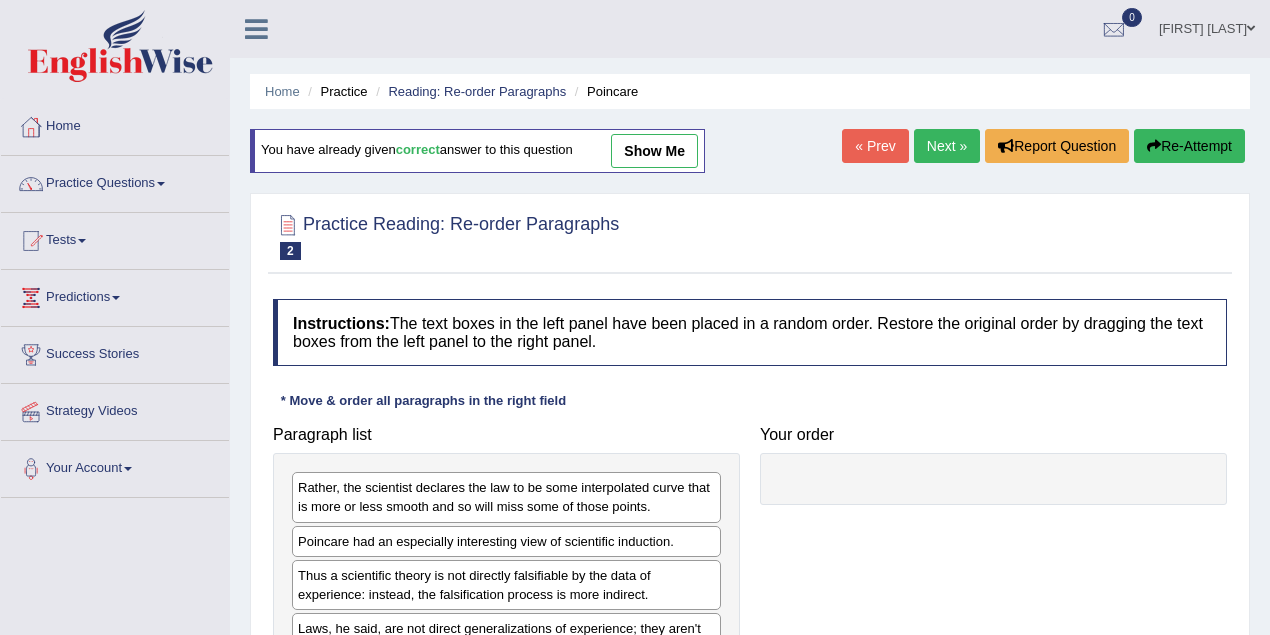 scroll, scrollTop: 0, scrollLeft: 0, axis: both 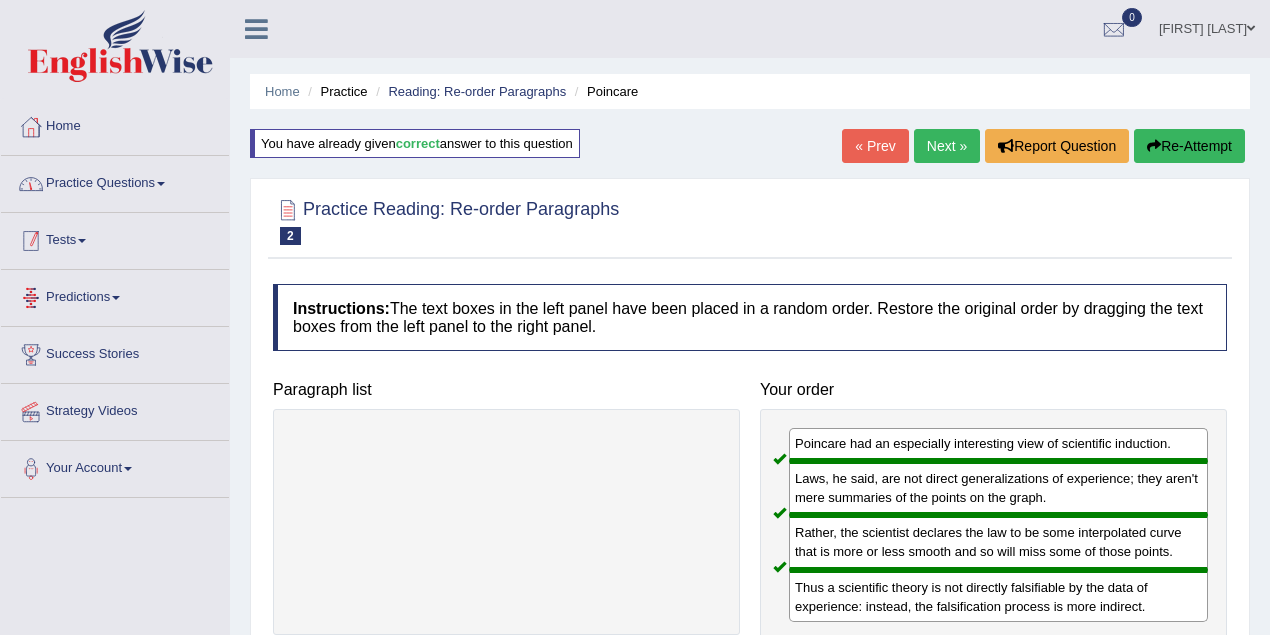click on "Practice Questions" at bounding box center [115, 181] 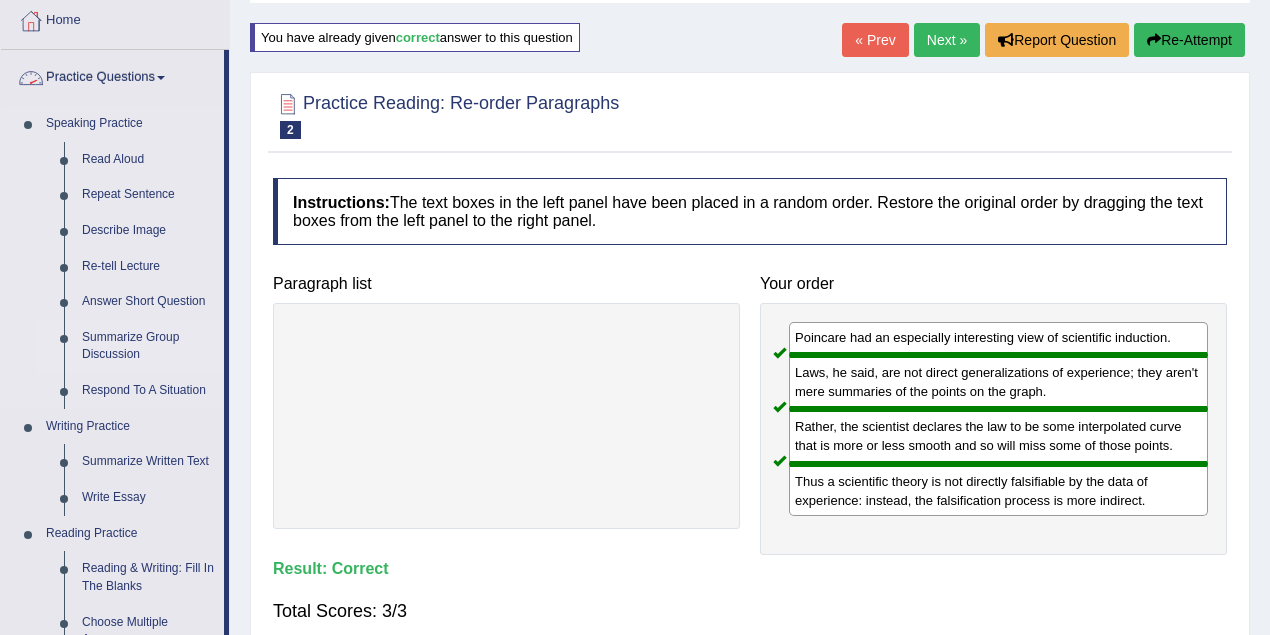 scroll, scrollTop: 444, scrollLeft: 0, axis: vertical 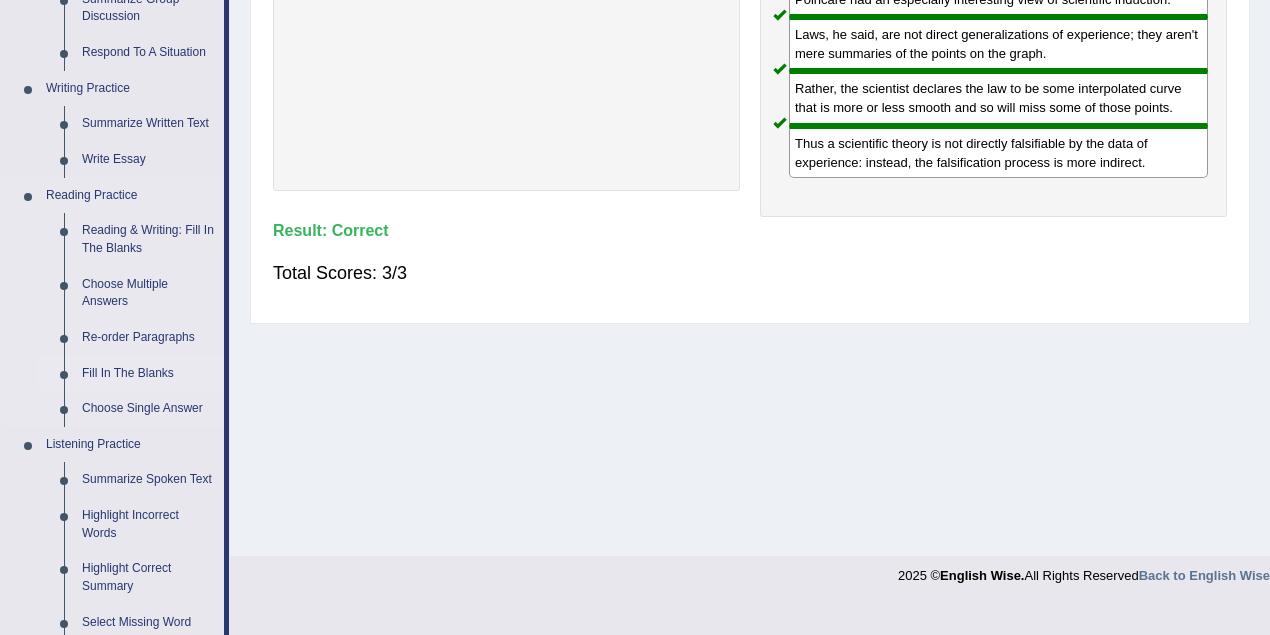 click on "Fill In The Blanks" at bounding box center (148, 374) 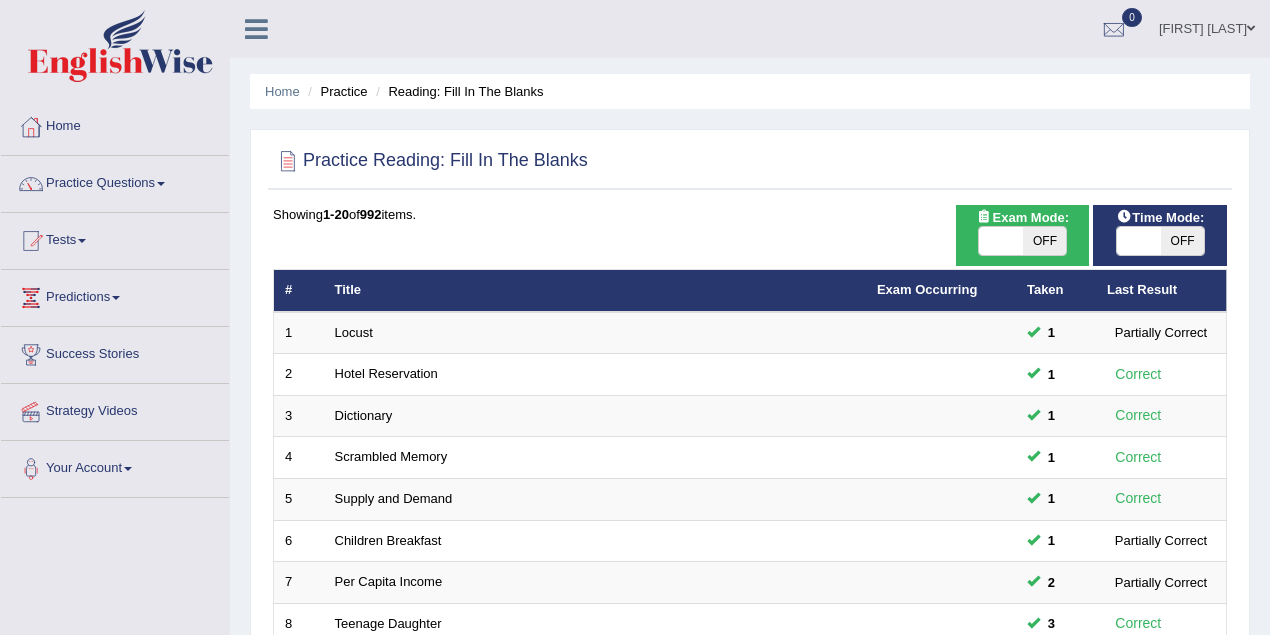 scroll, scrollTop: 380, scrollLeft: 0, axis: vertical 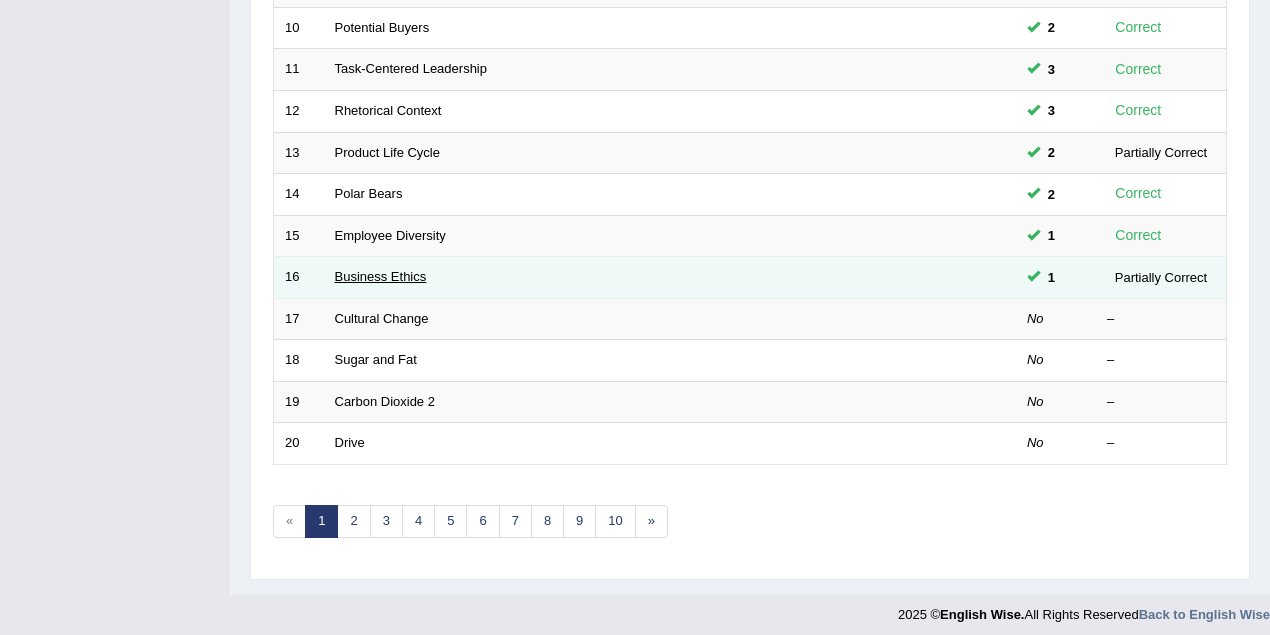click on "Business Ethics" at bounding box center (381, 276) 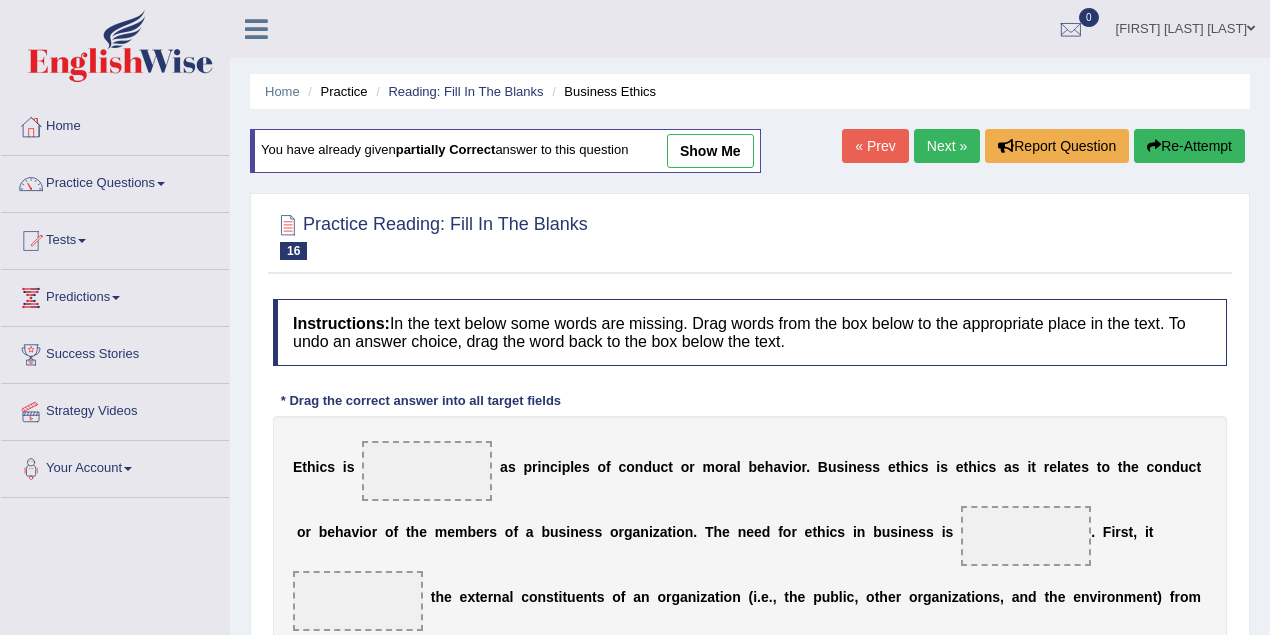 scroll, scrollTop: 0, scrollLeft: 0, axis: both 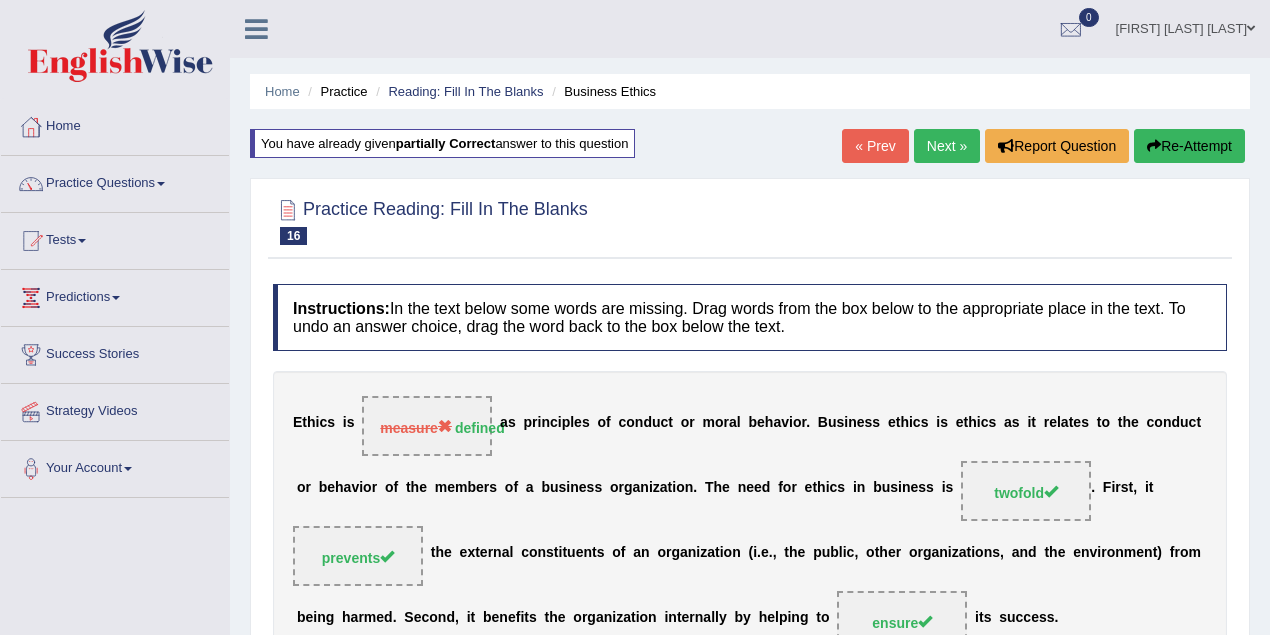 click on "« Prev" at bounding box center (875, 146) 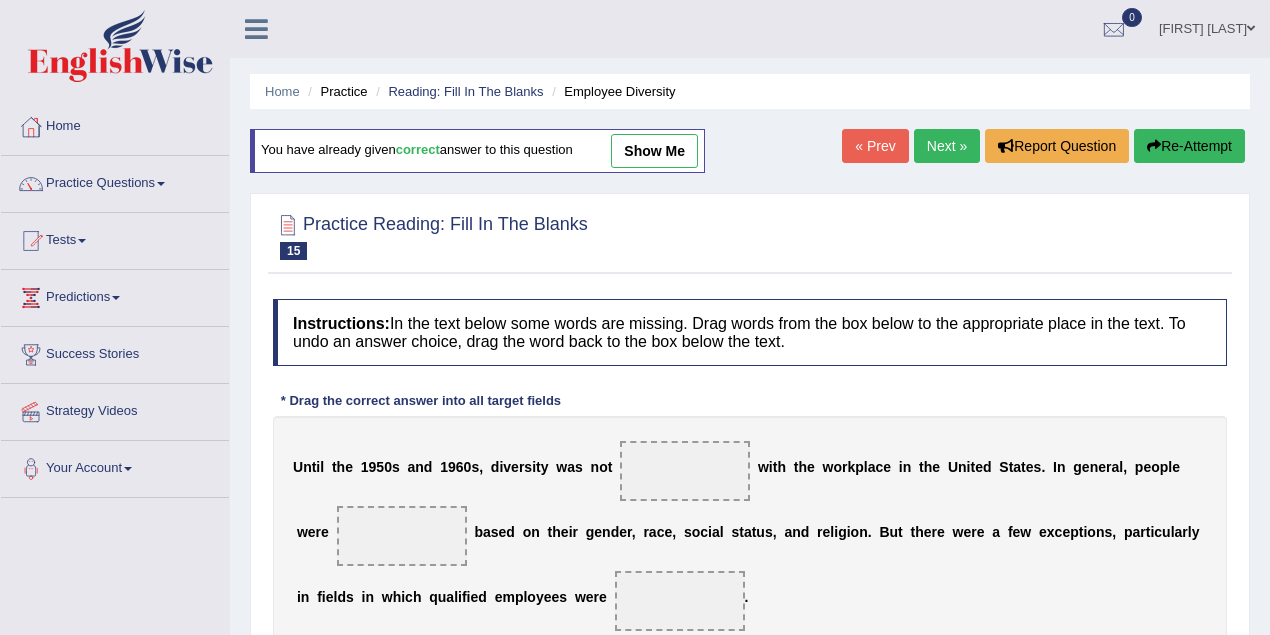 scroll, scrollTop: 0, scrollLeft: 0, axis: both 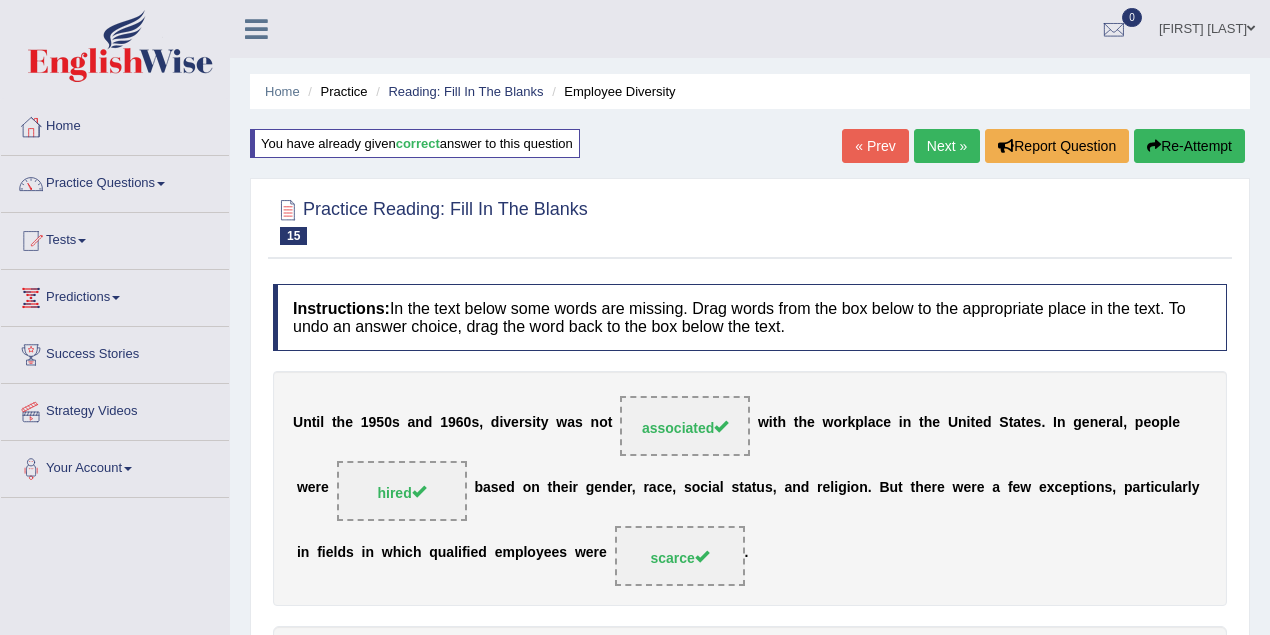click on "« Prev" at bounding box center (875, 146) 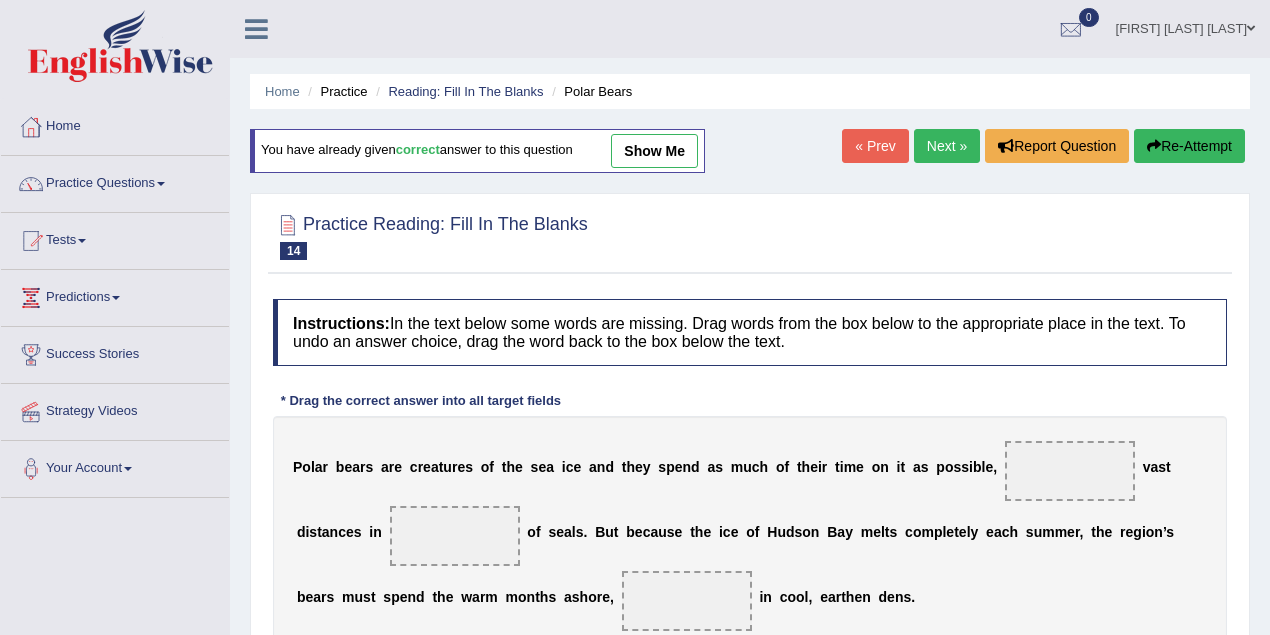 scroll, scrollTop: 0, scrollLeft: 0, axis: both 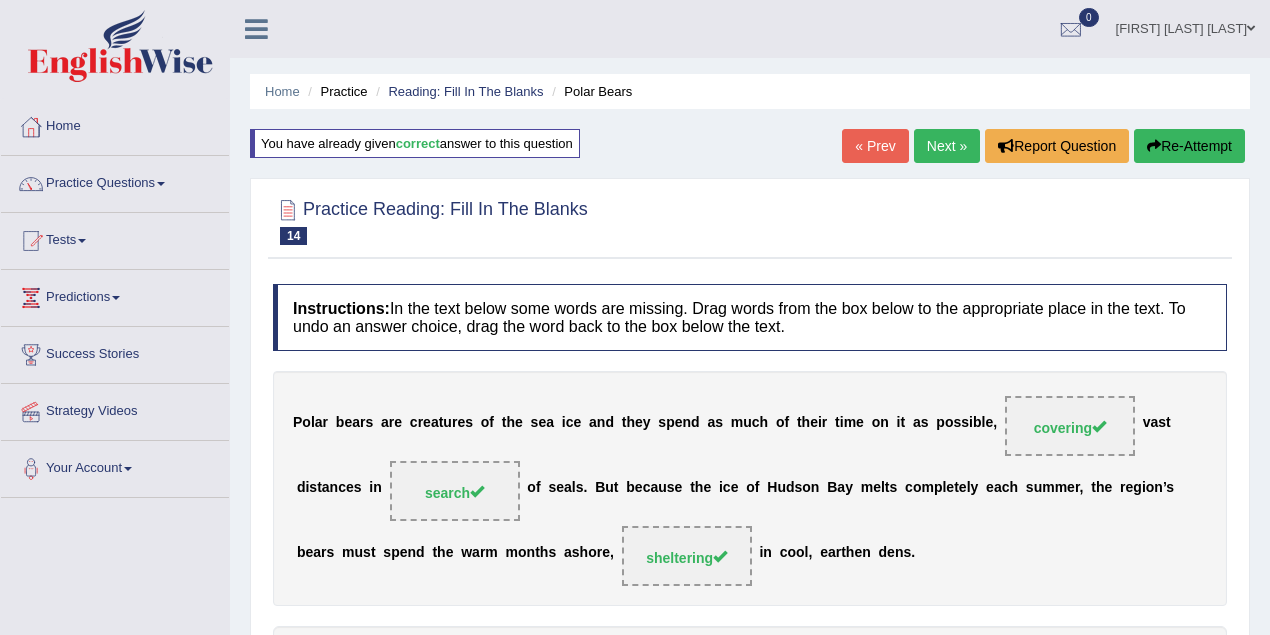click on "« Prev" at bounding box center [875, 146] 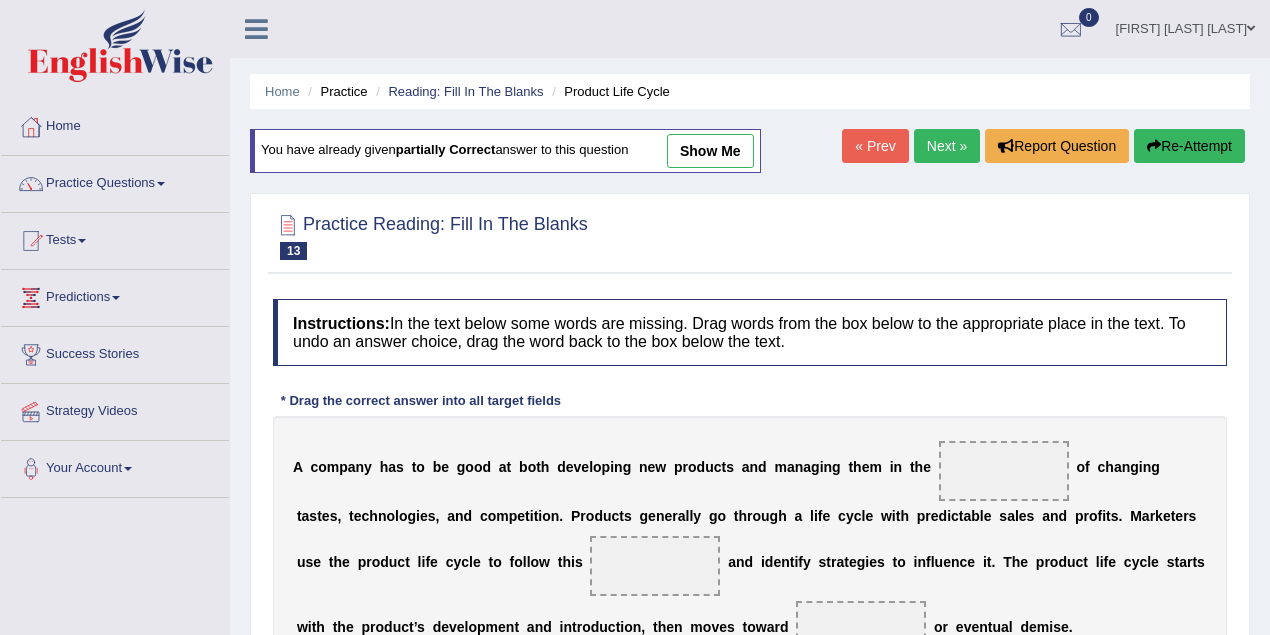 scroll, scrollTop: 0, scrollLeft: 0, axis: both 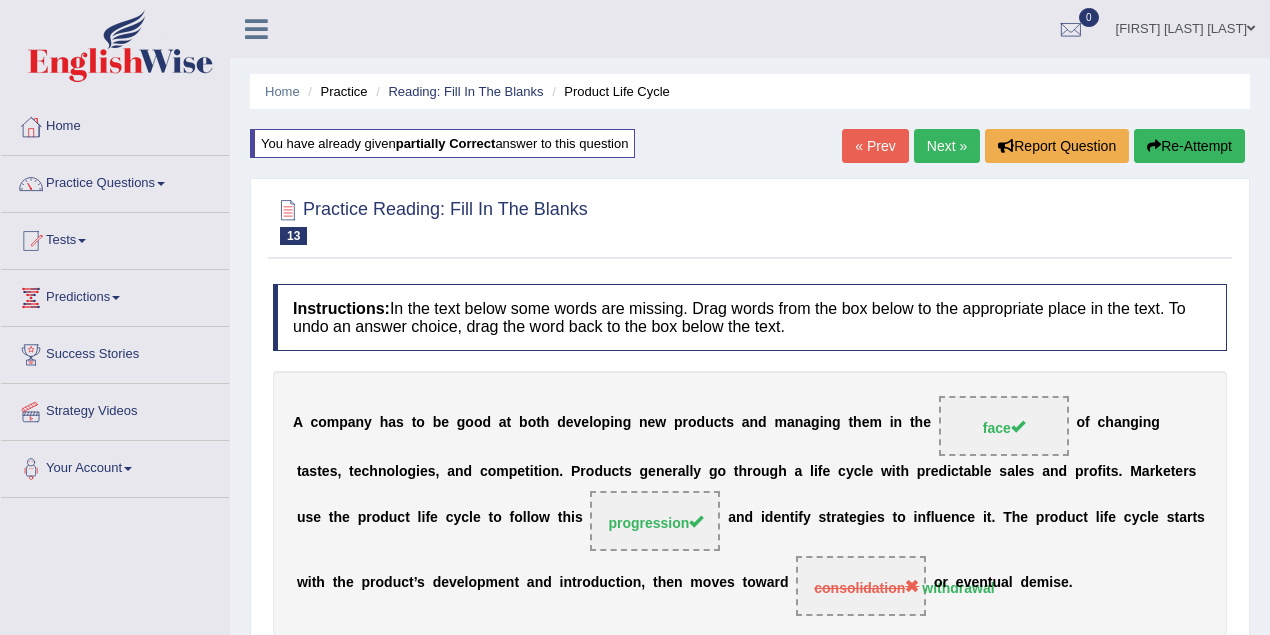 click on "« Prev" at bounding box center (875, 146) 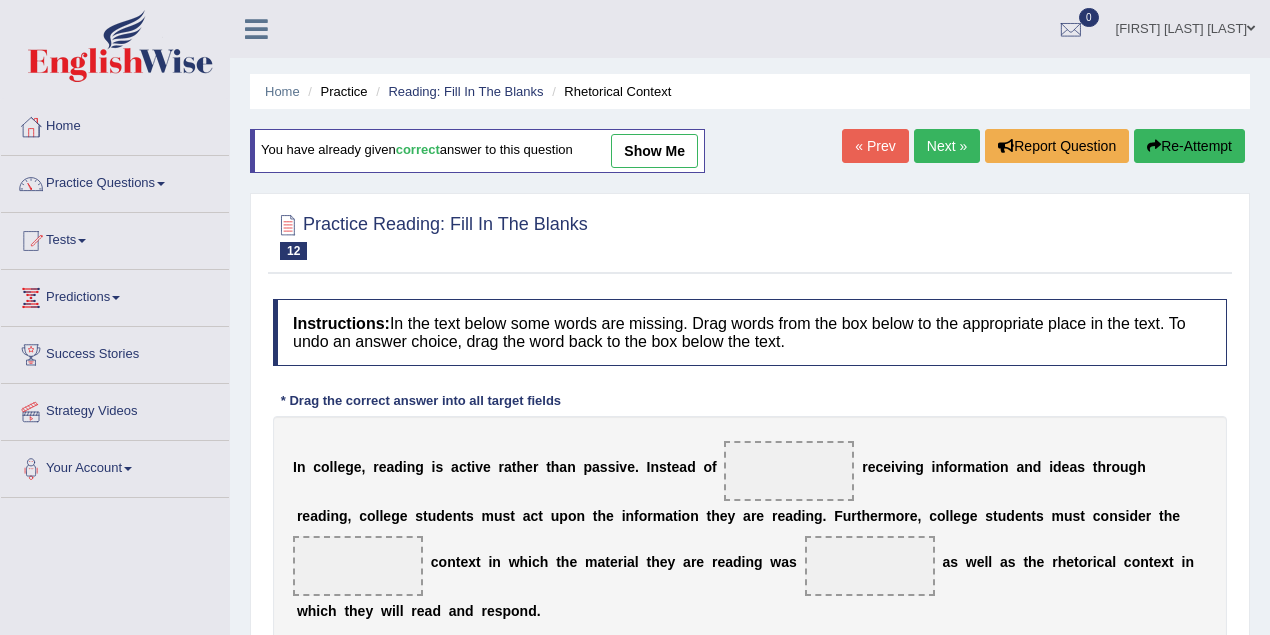 scroll, scrollTop: 0, scrollLeft: 0, axis: both 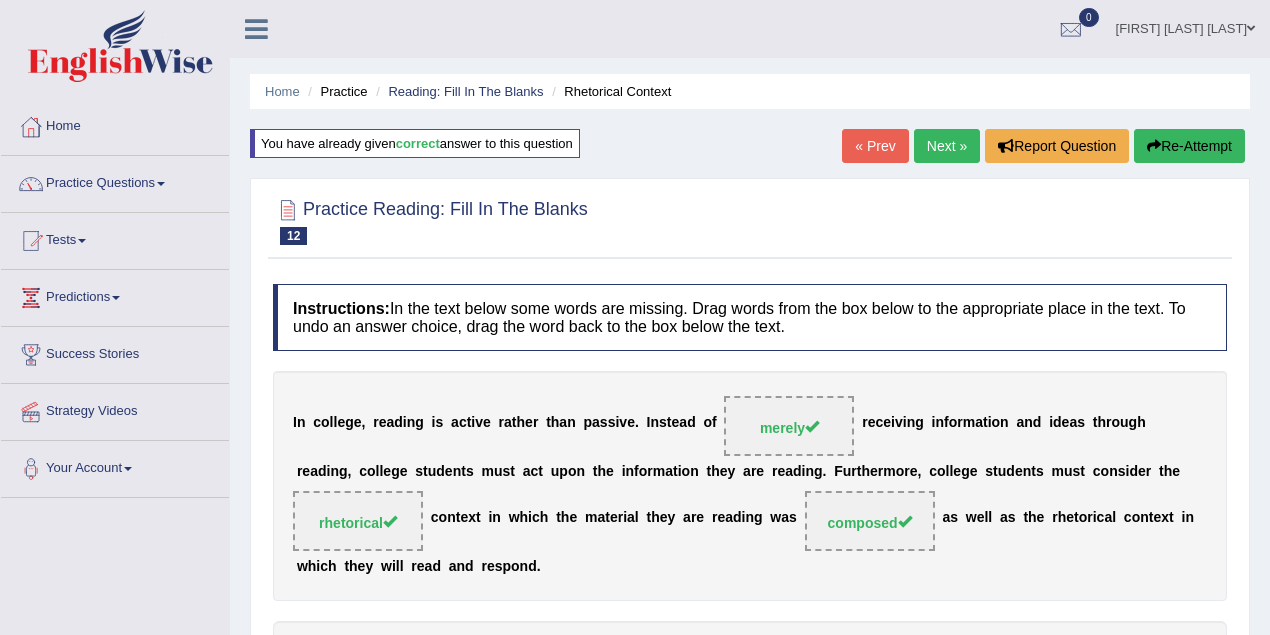 click on "« Prev" at bounding box center [875, 146] 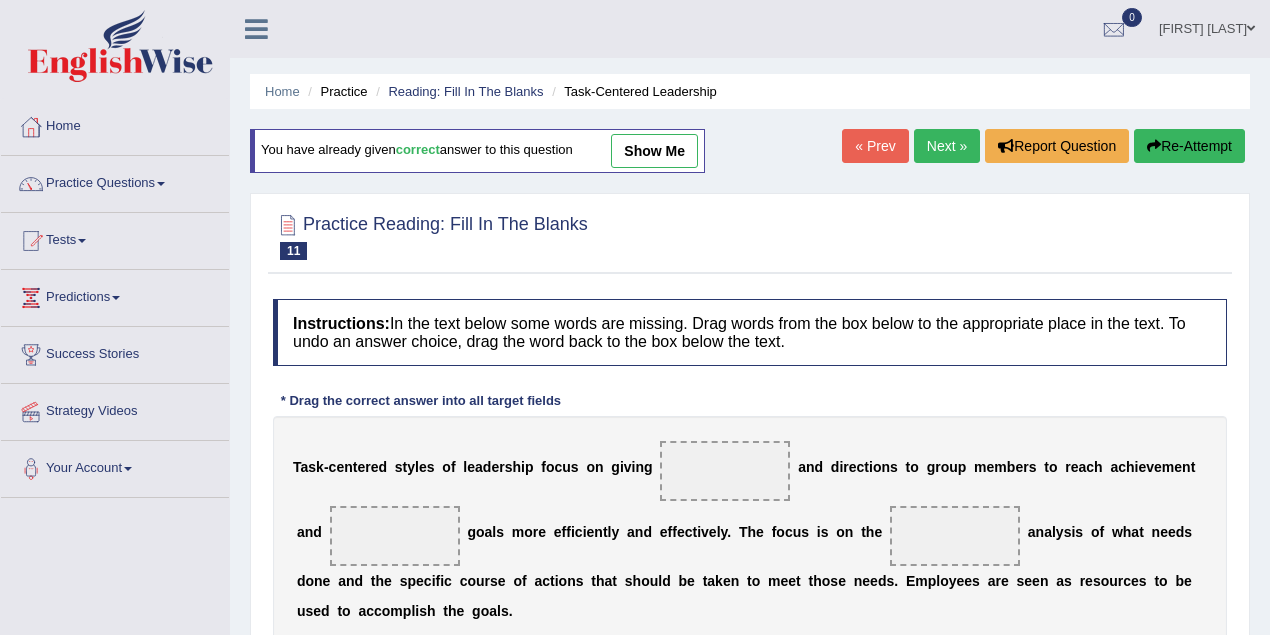 scroll, scrollTop: 0, scrollLeft: 0, axis: both 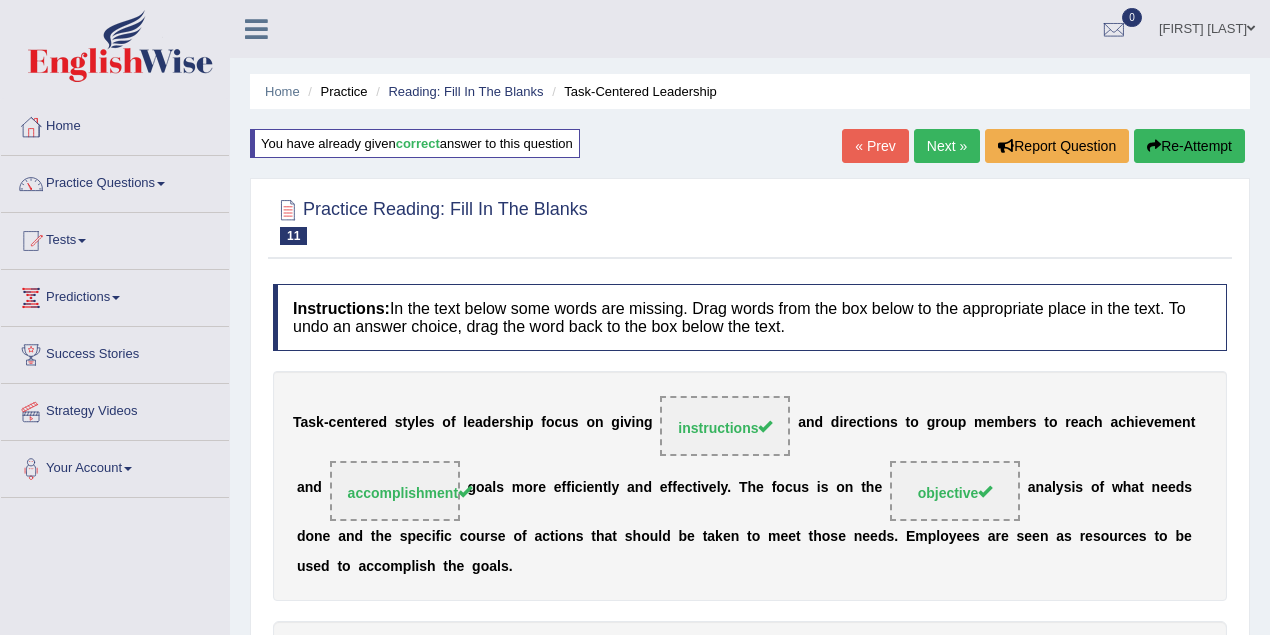 click on "« Prev" at bounding box center [875, 146] 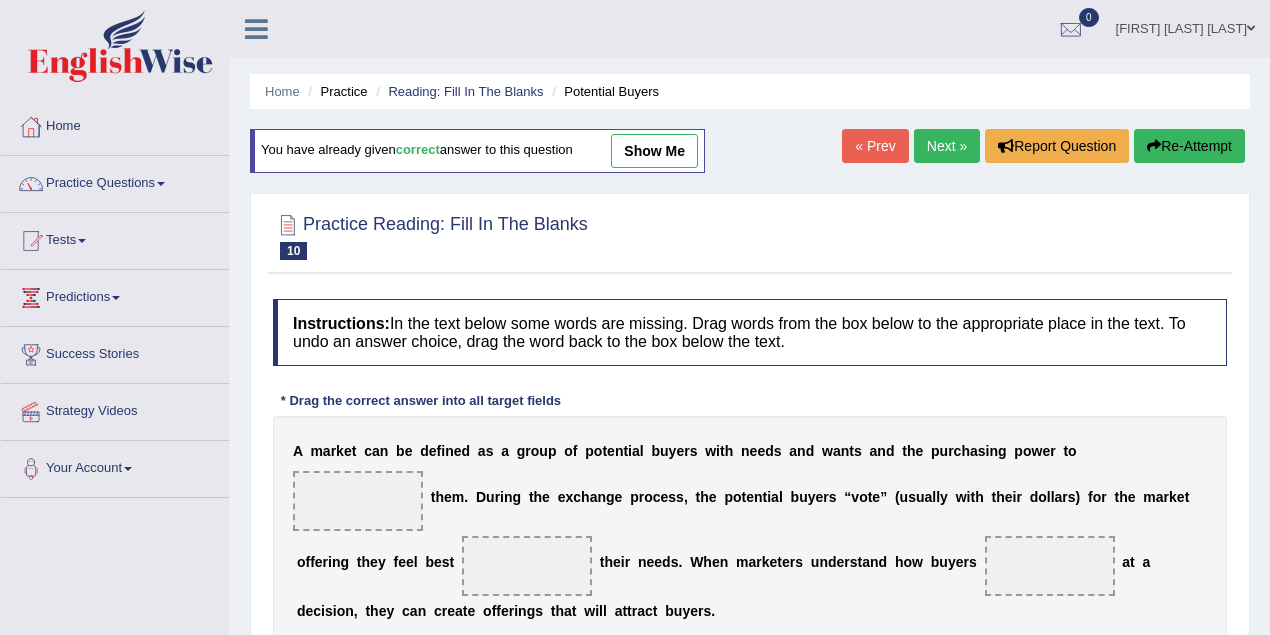 scroll, scrollTop: 0, scrollLeft: 0, axis: both 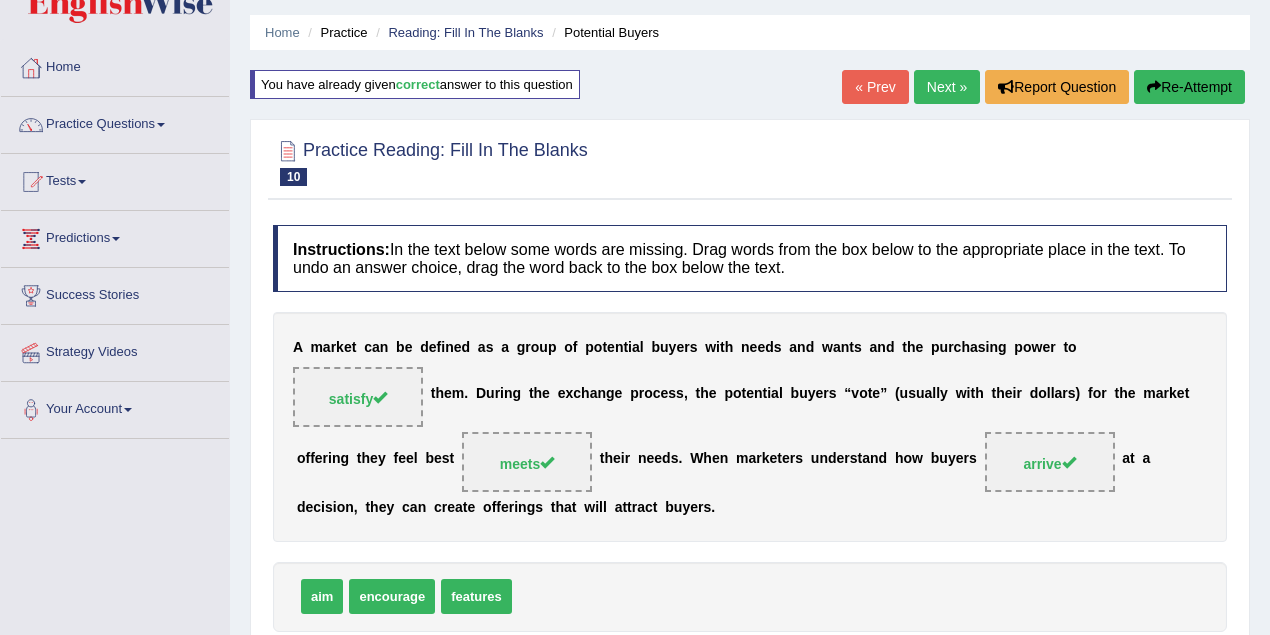 click on "« Prev" at bounding box center [875, 87] 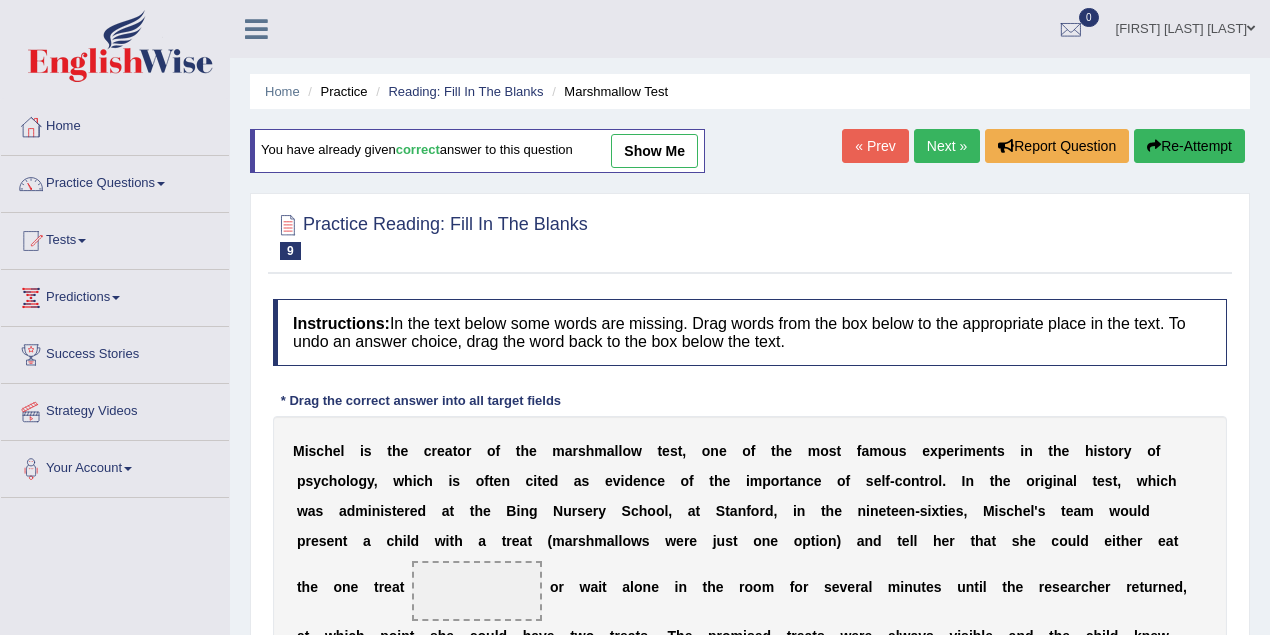 scroll, scrollTop: 0, scrollLeft: 0, axis: both 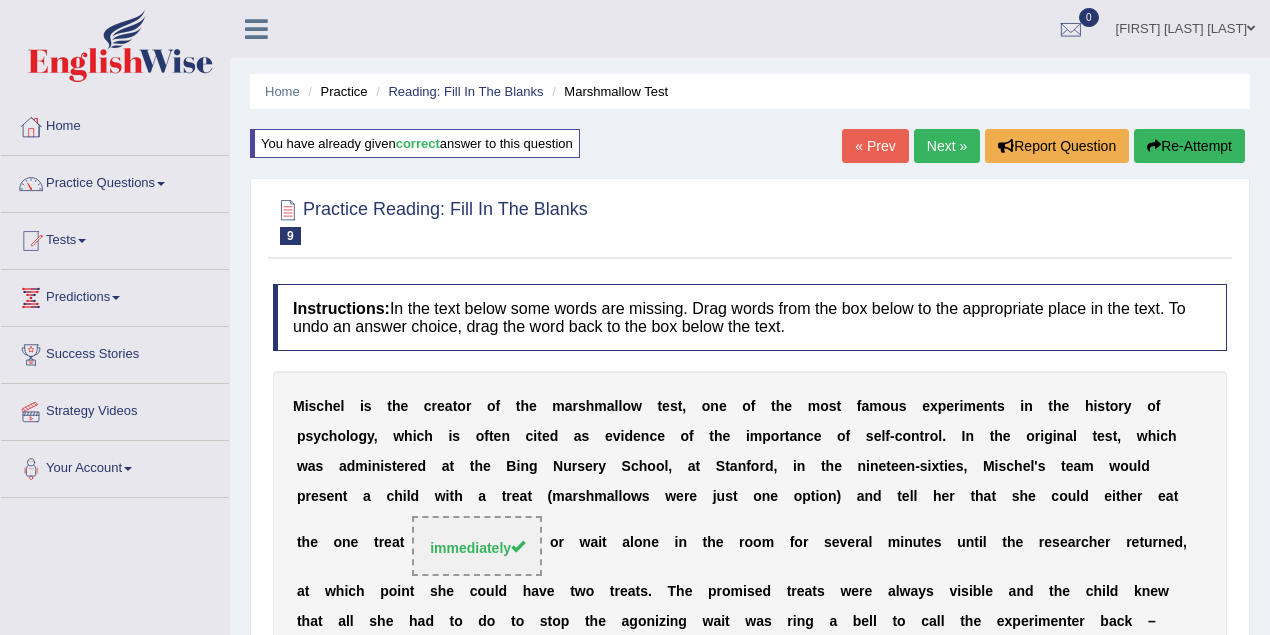 click on "« Prev" at bounding box center (875, 146) 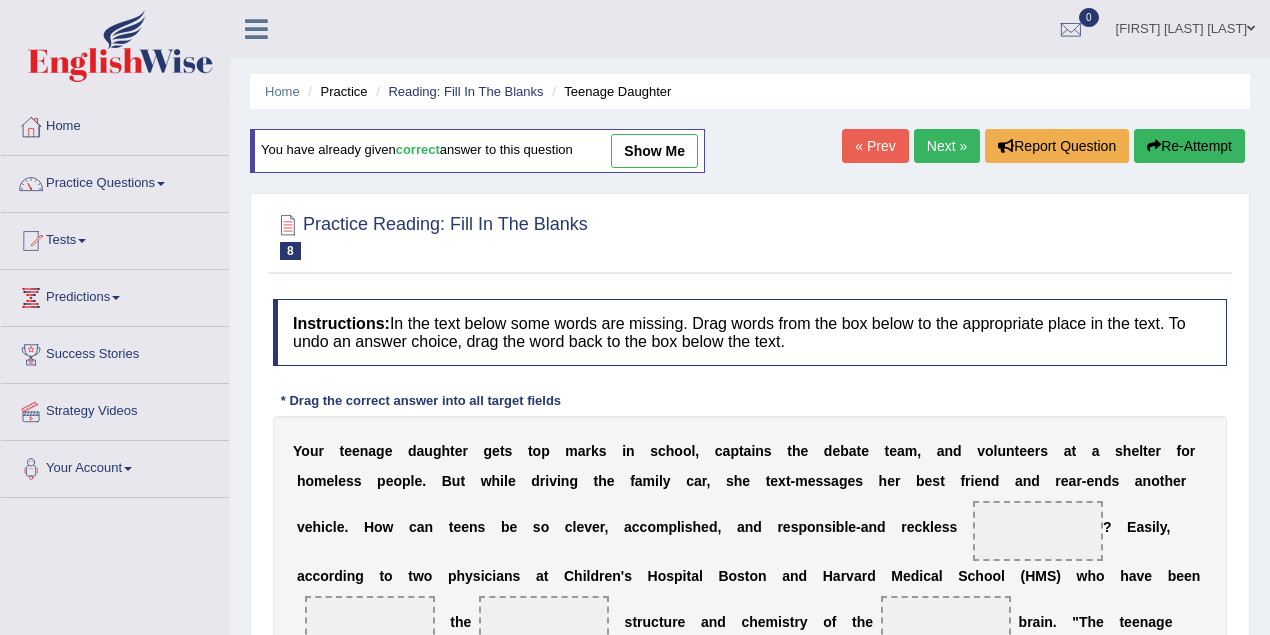 scroll, scrollTop: 0, scrollLeft: 0, axis: both 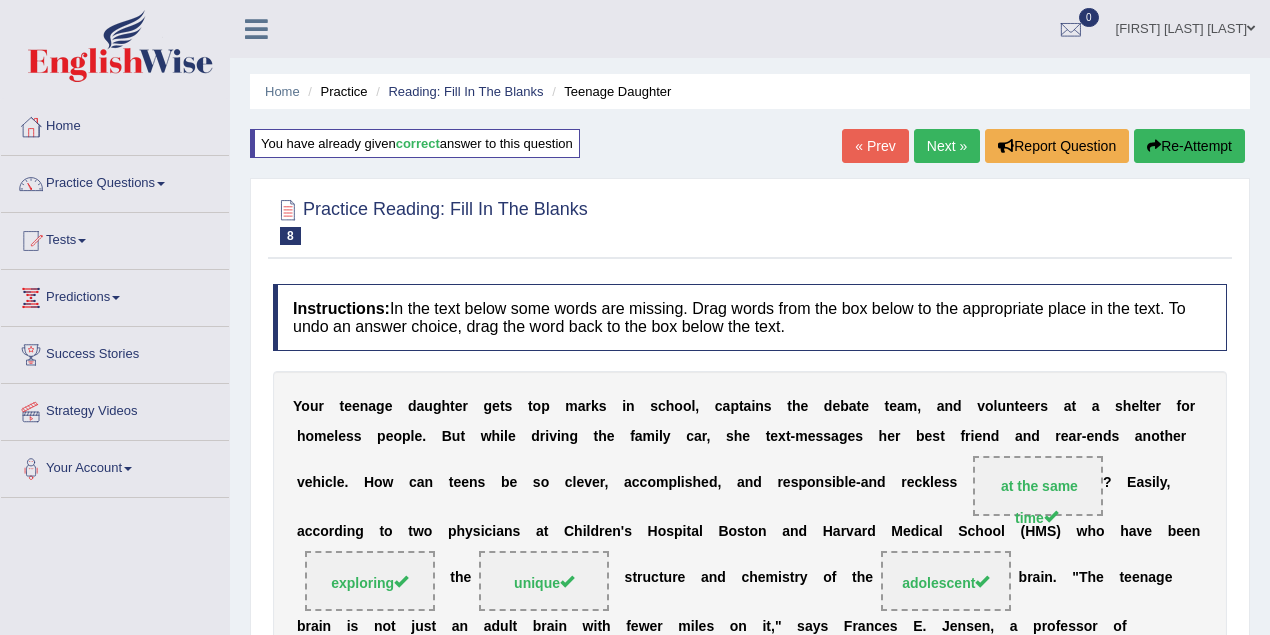 click on "« Prev" at bounding box center [875, 146] 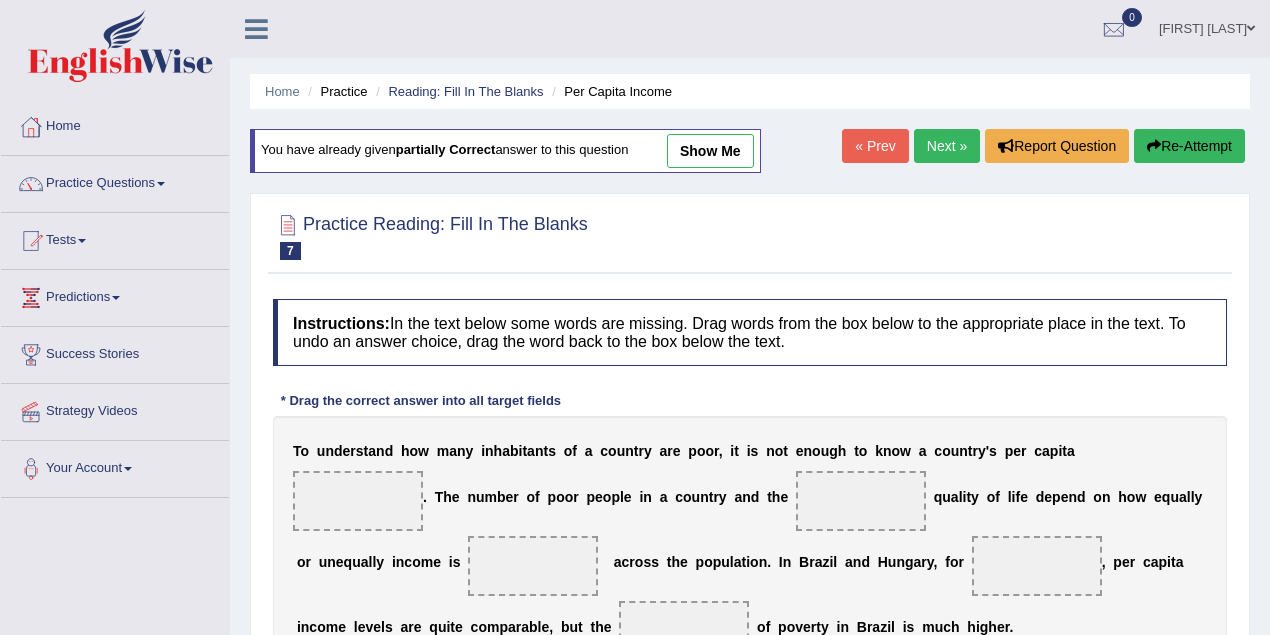 scroll, scrollTop: 0, scrollLeft: 0, axis: both 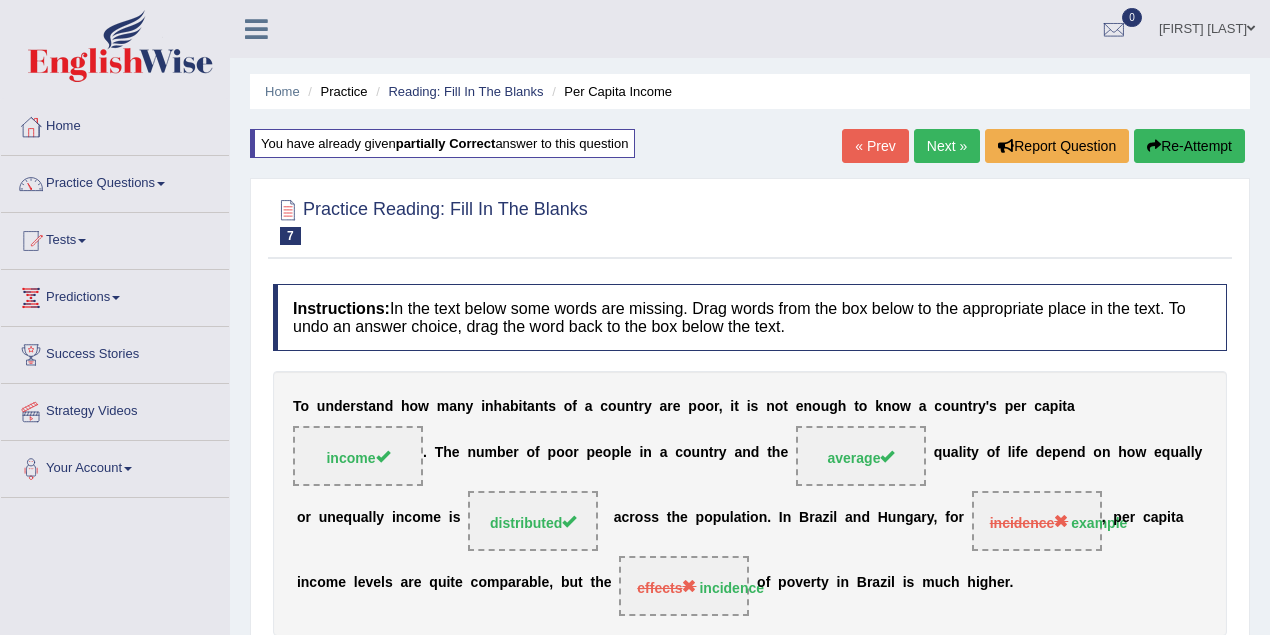 click on "« Prev" at bounding box center [875, 146] 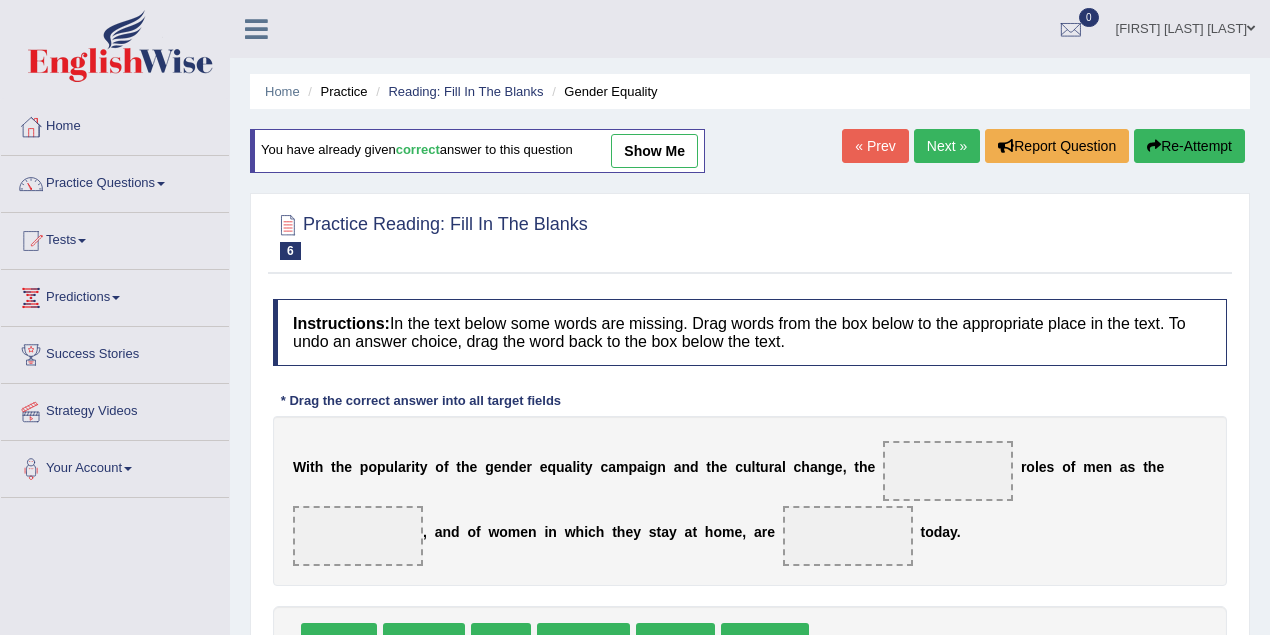 scroll, scrollTop: 0, scrollLeft: 0, axis: both 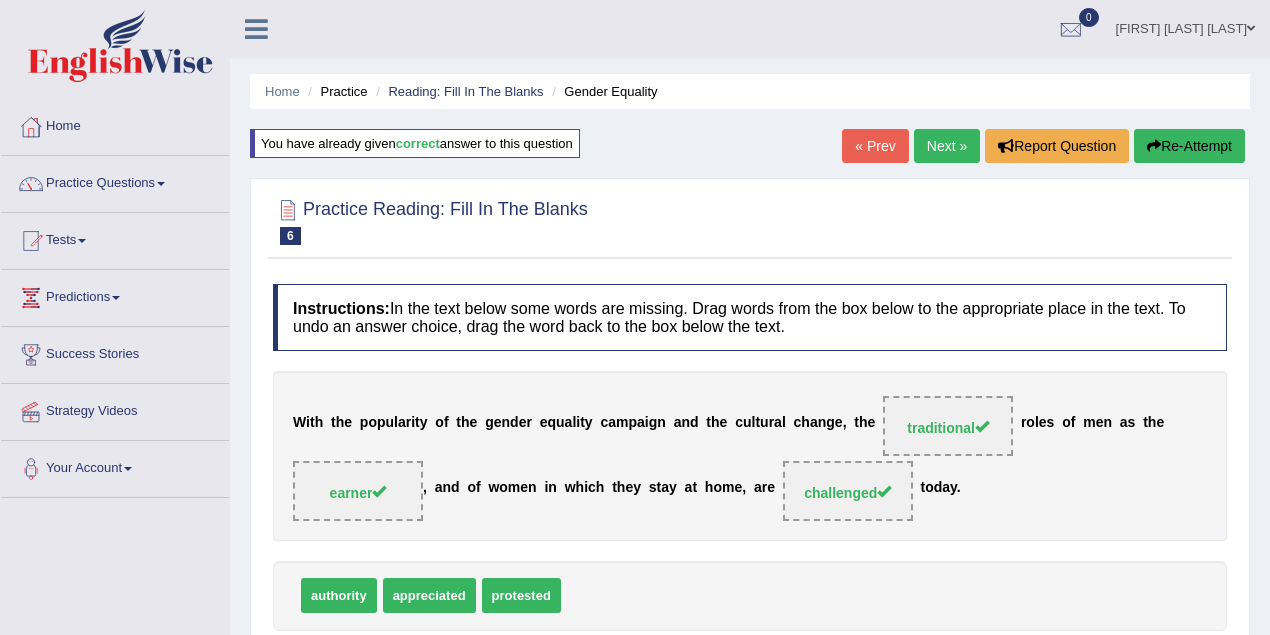 click on "« Prev" at bounding box center (875, 146) 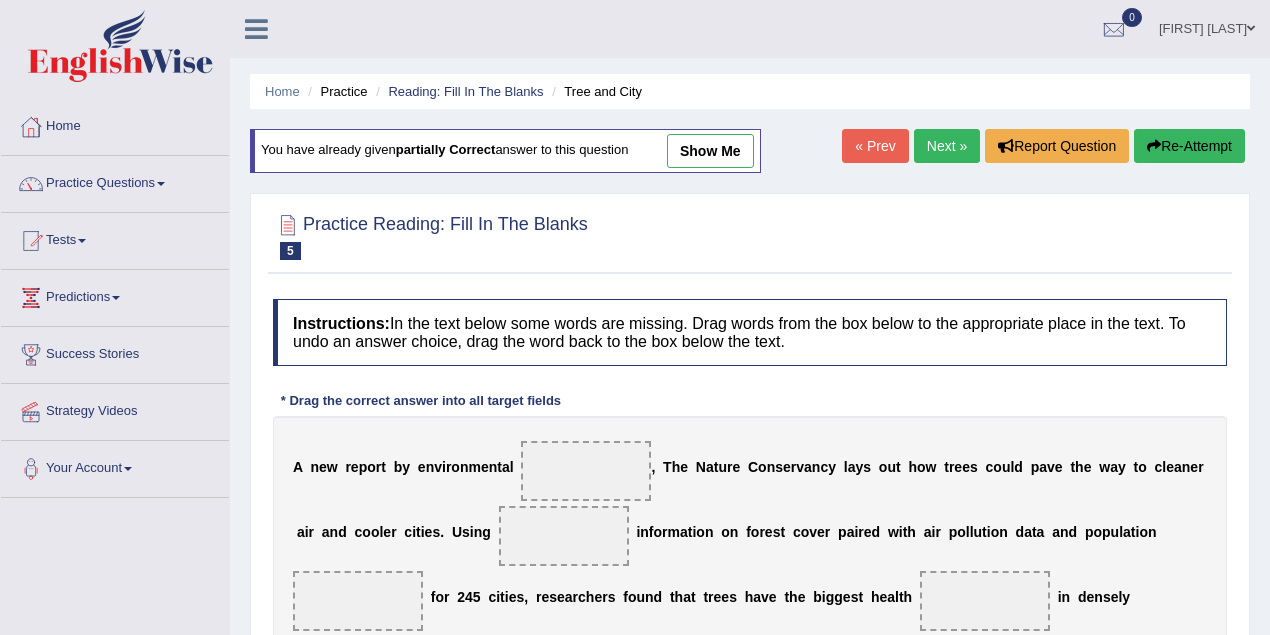 scroll, scrollTop: 0, scrollLeft: 0, axis: both 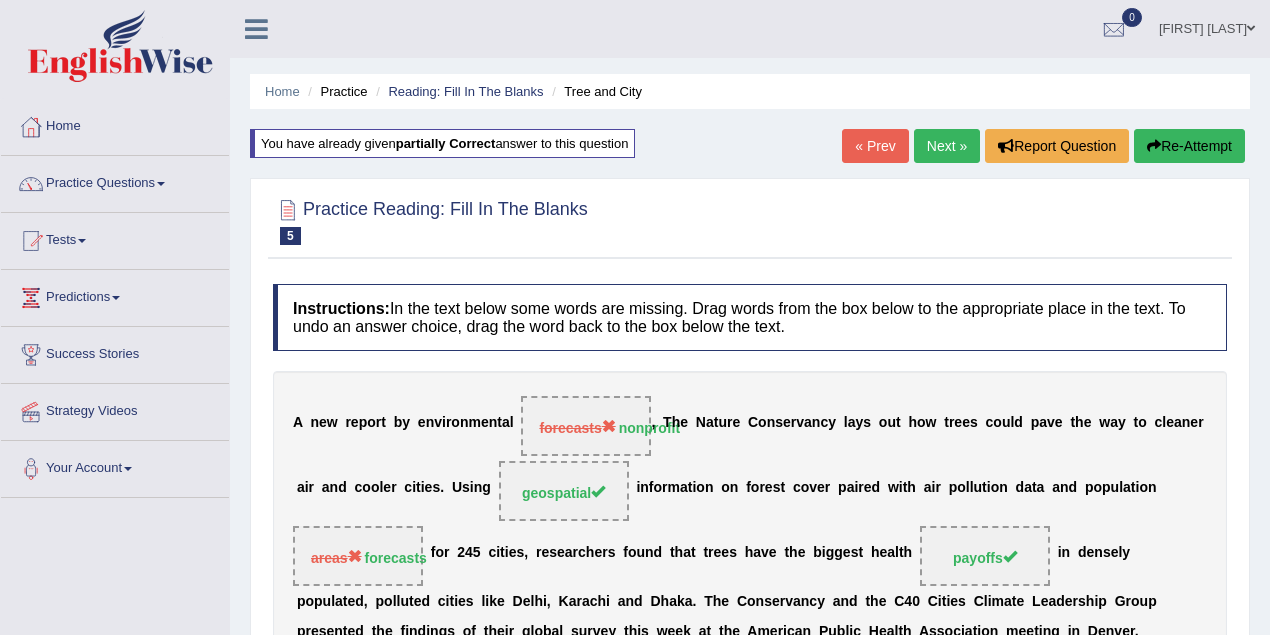 click on "« Prev" at bounding box center [875, 146] 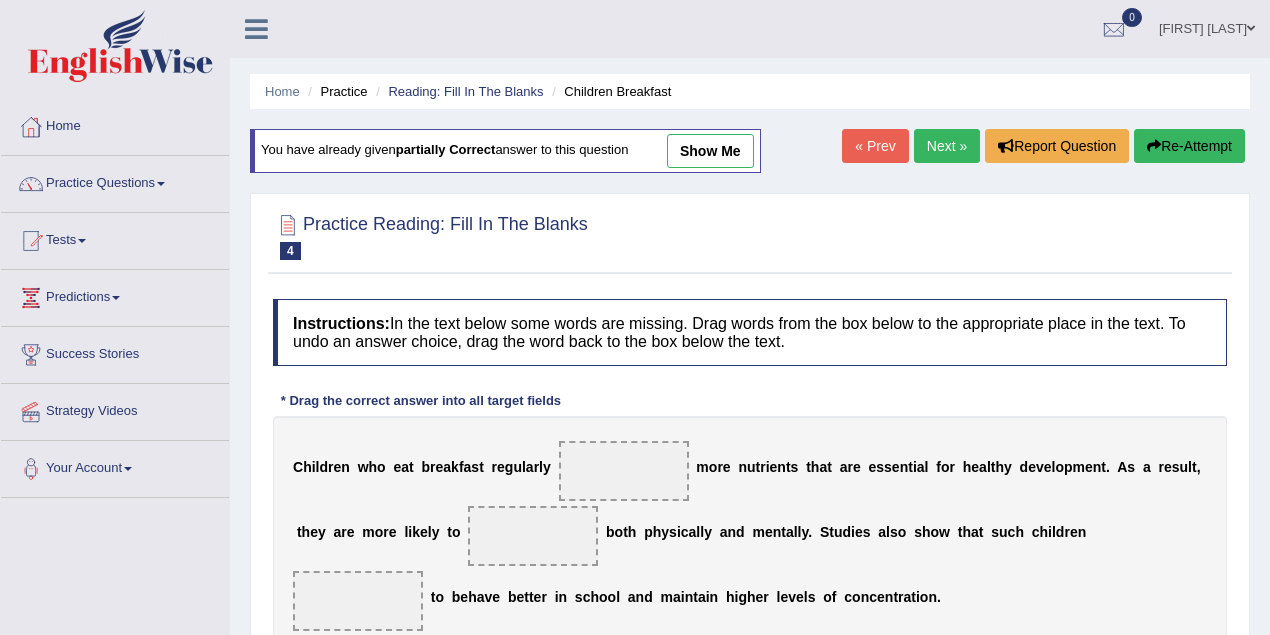 scroll, scrollTop: 0, scrollLeft: 0, axis: both 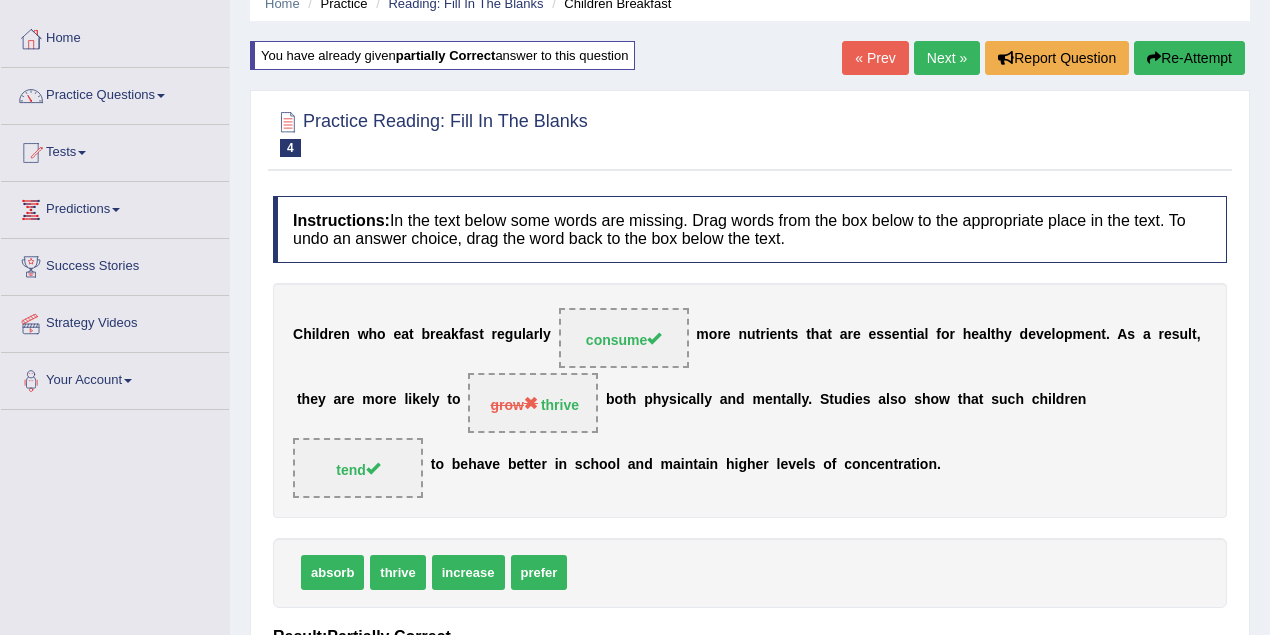 click on "« Prev" at bounding box center (875, 58) 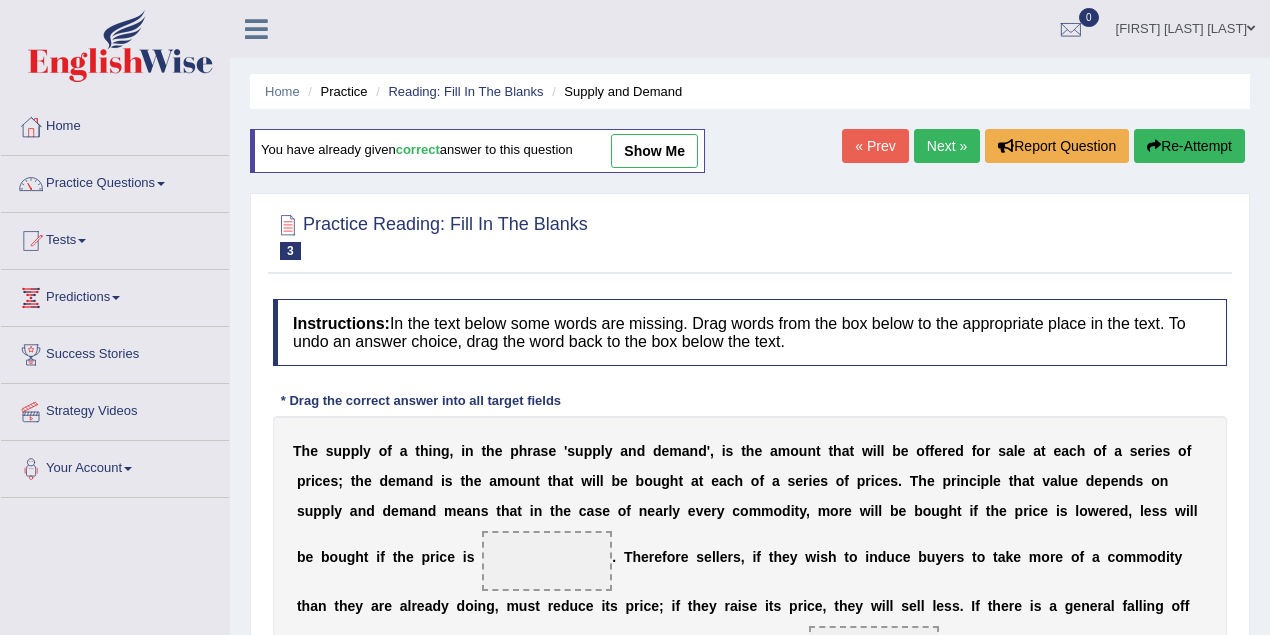 scroll, scrollTop: 0, scrollLeft: 0, axis: both 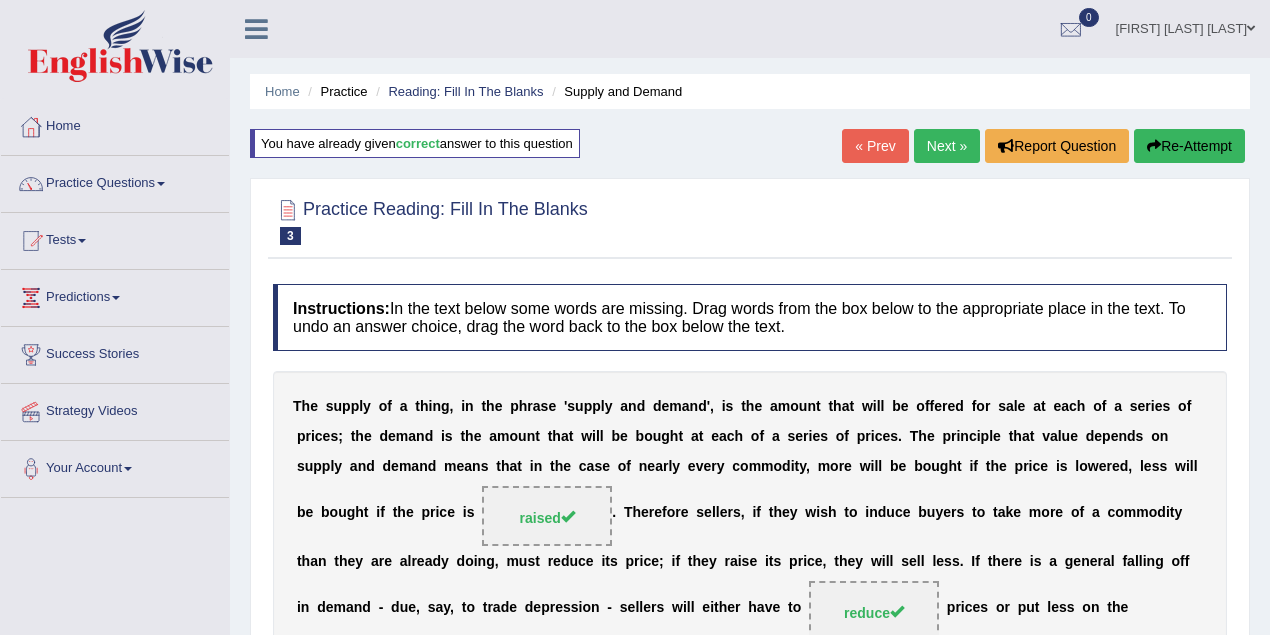 click on "[FIRST] [LAST]" at bounding box center (1185, 26) 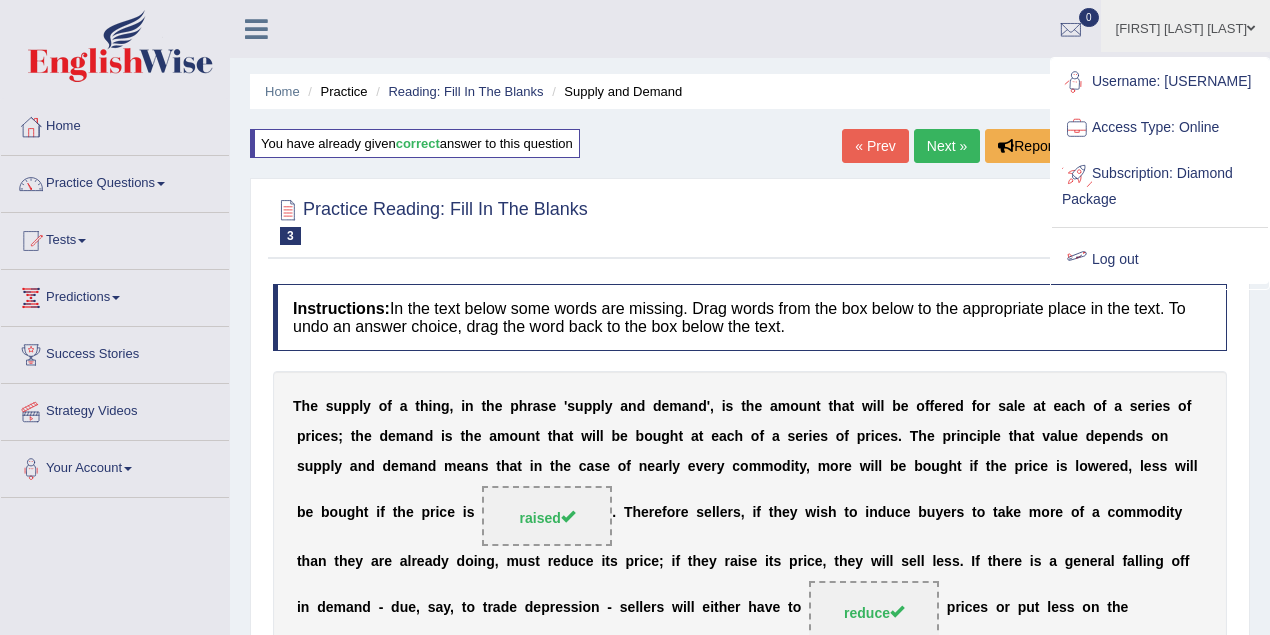 click on "Log out" at bounding box center (1160, 260) 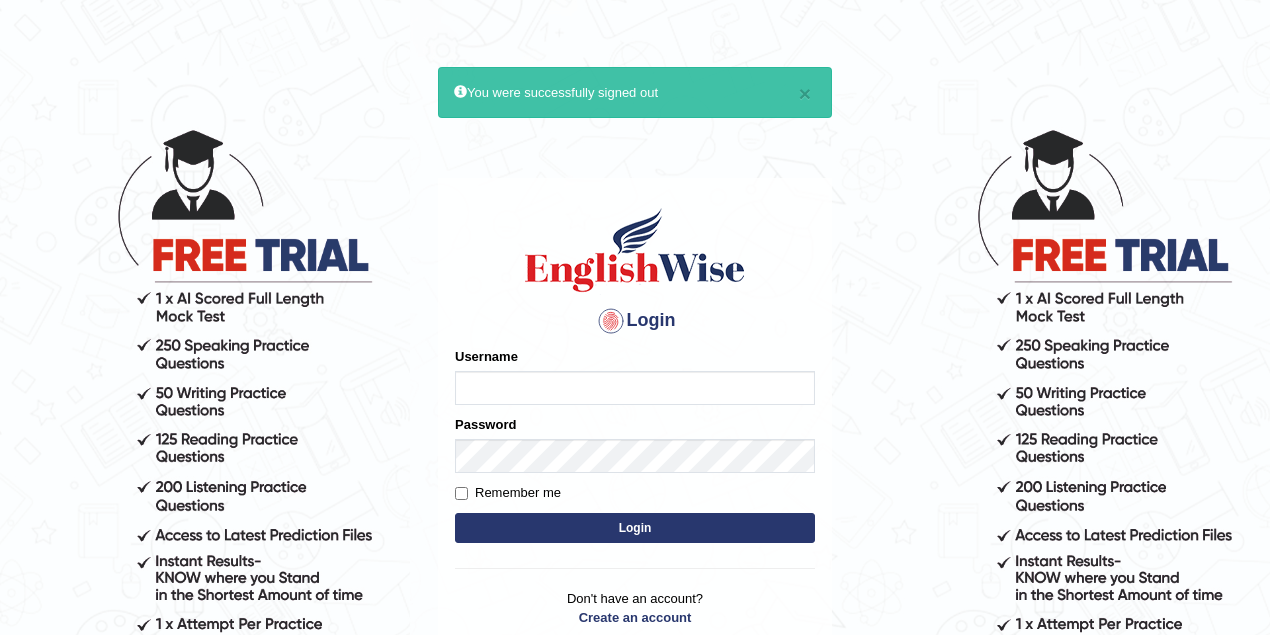 scroll, scrollTop: 0, scrollLeft: 0, axis: both 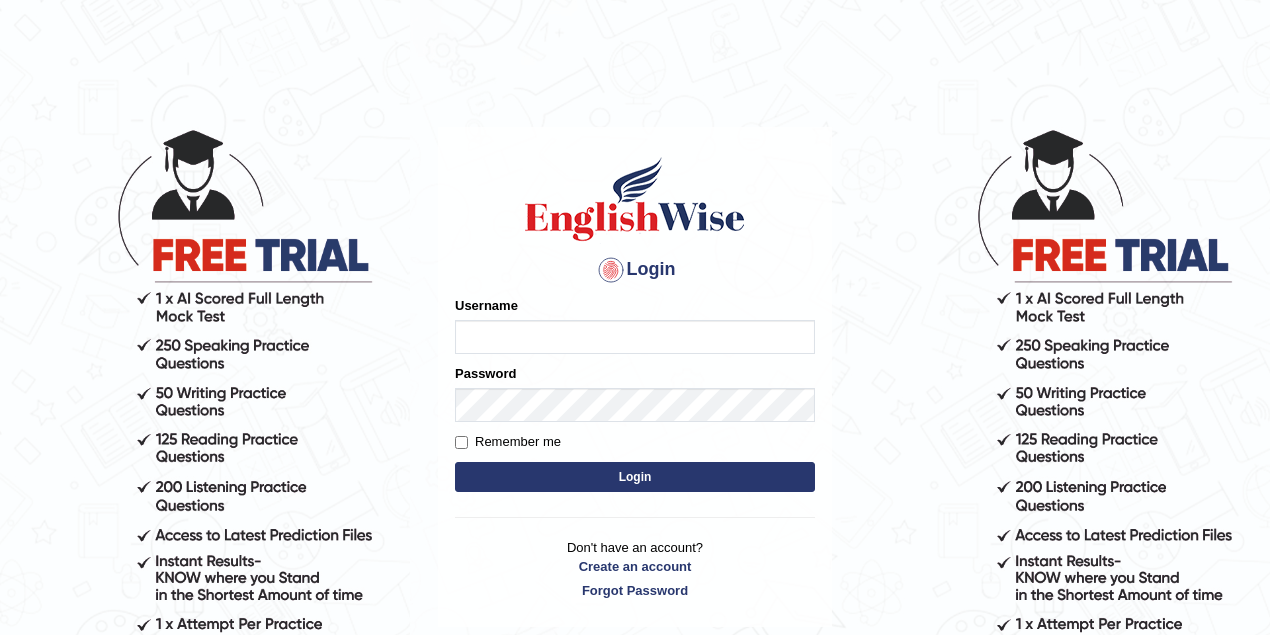 type on "maitree_parramatta" 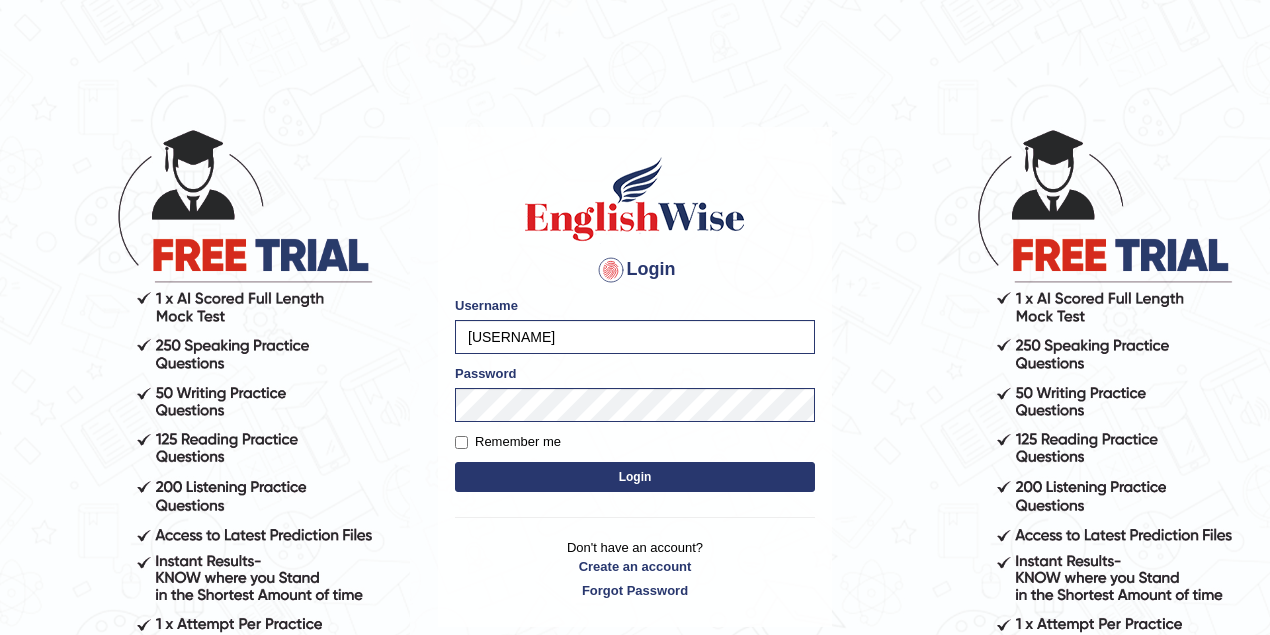 drag, startPoint x: 625, startPoint y: 342, endPoint x: 428, endPoint y: 340, distance: 197.01015 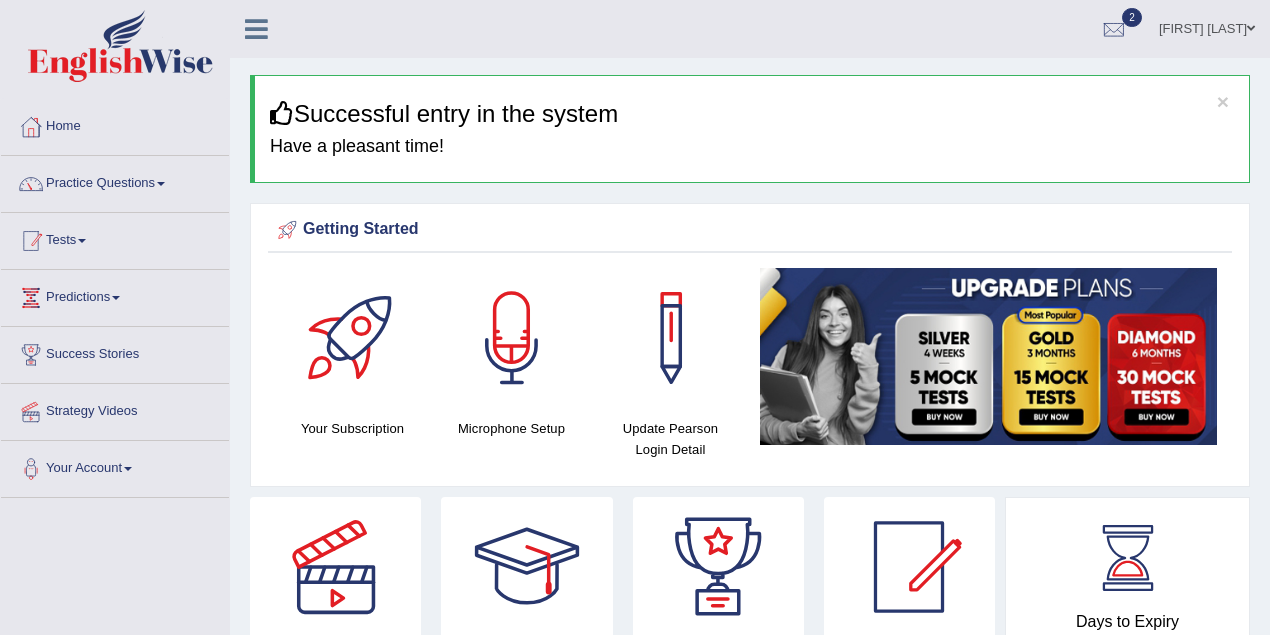 scroll, scrollTop: 0, scrollLeft: 0, axis: both 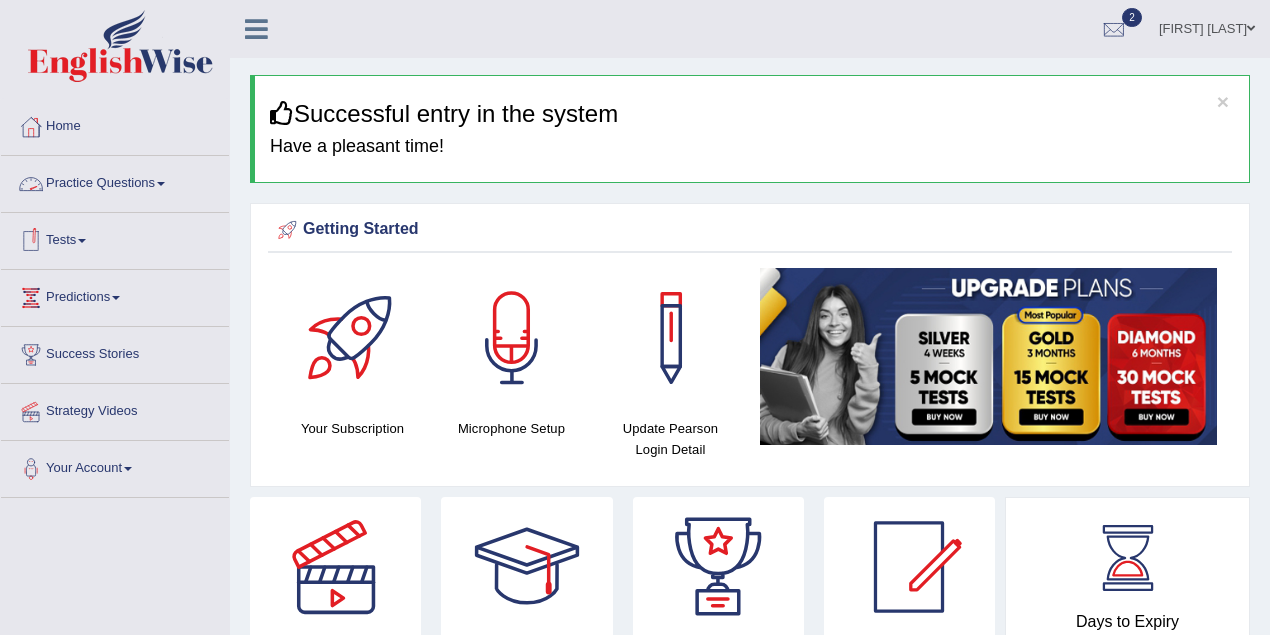 click on "Tests" at bounding box center [115, 238] 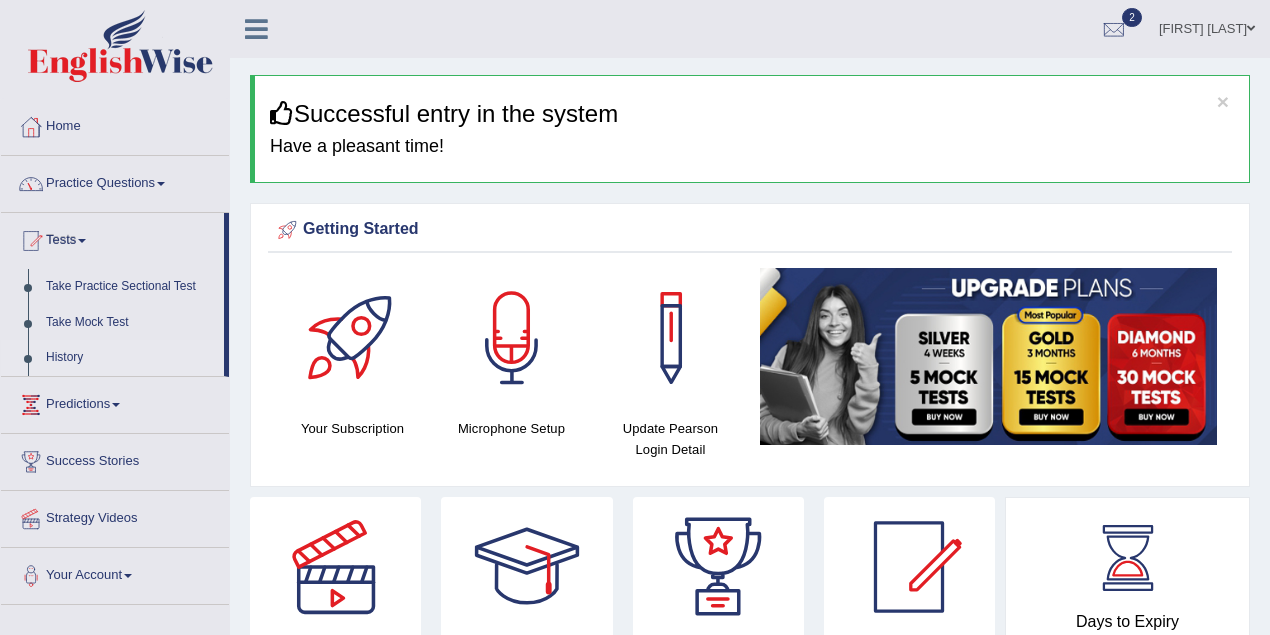 click on "History" at bounding box center [130, 358] 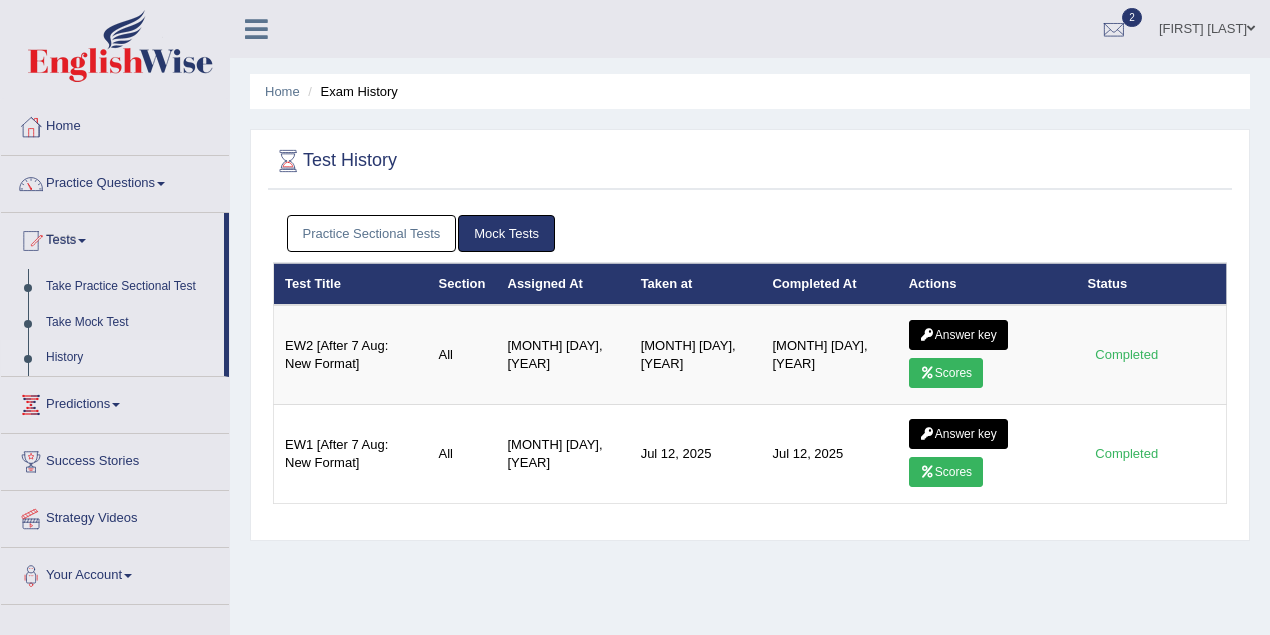 scroll, scrollTop: 0, scrollLeft: 0, axis: both 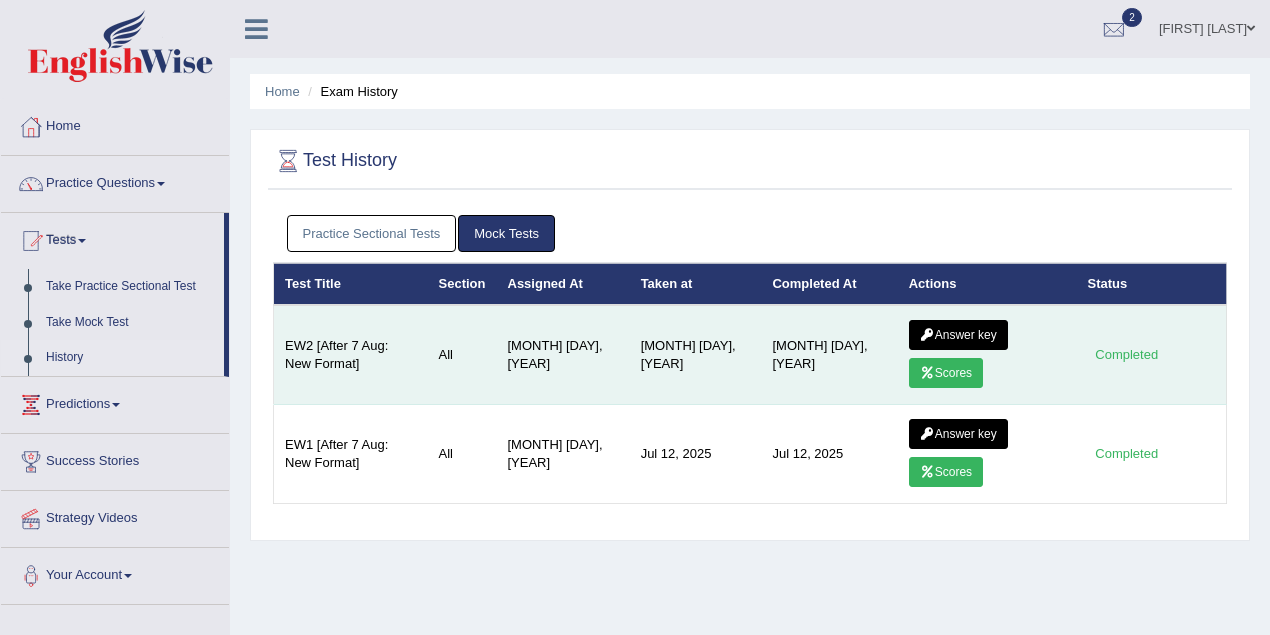 click on "Scores" at bounding box center [946, 373] 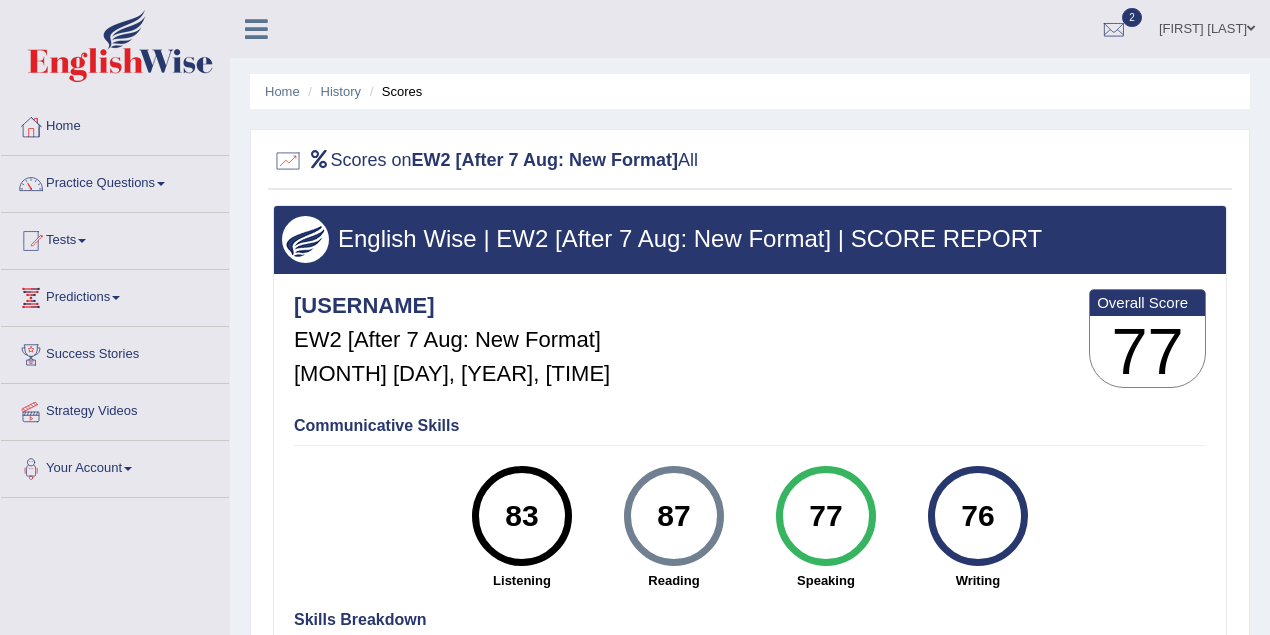 scroll, scrollTop: 0, scrollLeft: 0, axis: both 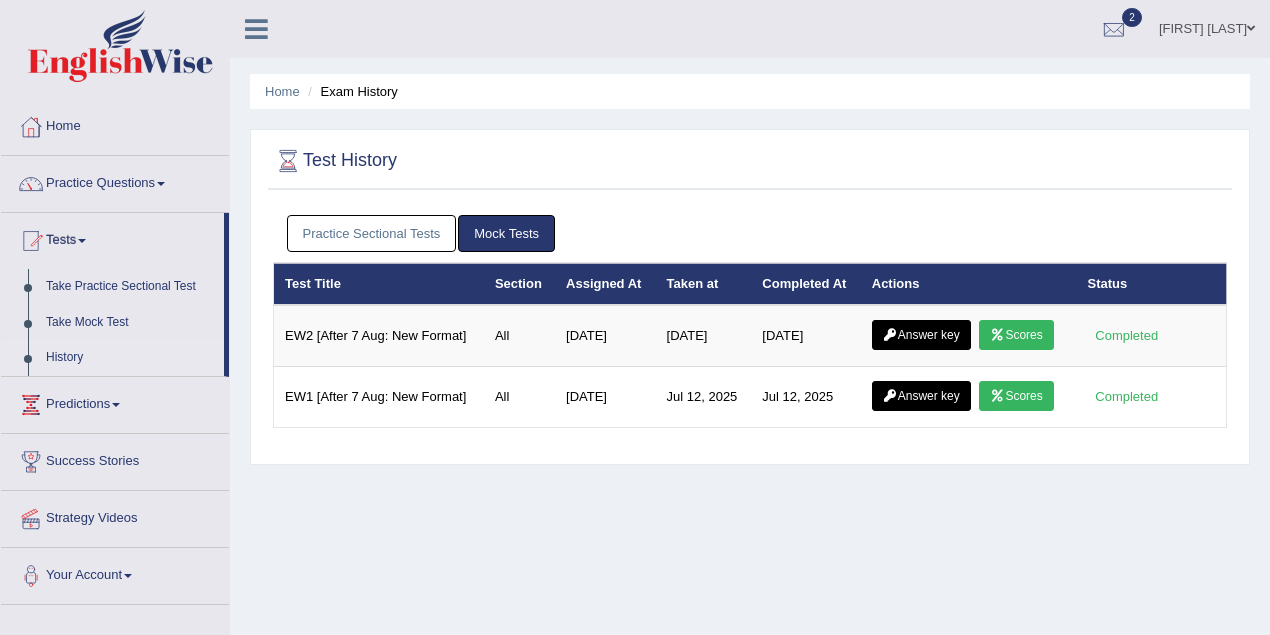 click on "Practice Sectional Tests" at bounding box center (372, 233) 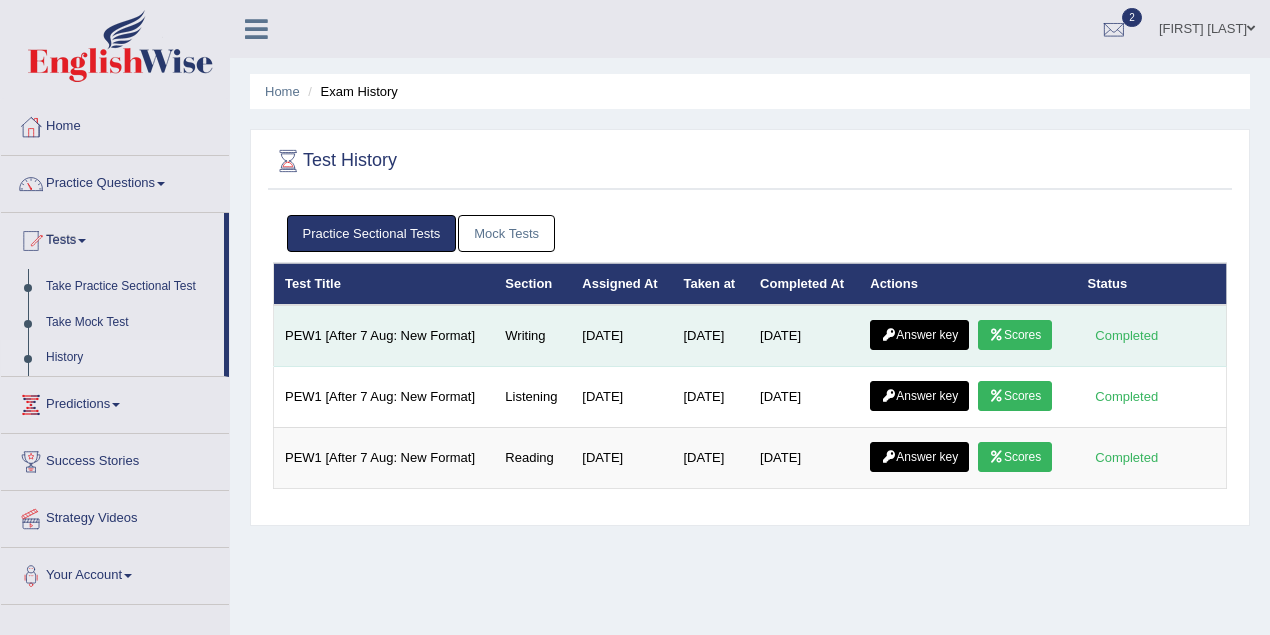click on "Scores" at bounding box center (1015, 335) 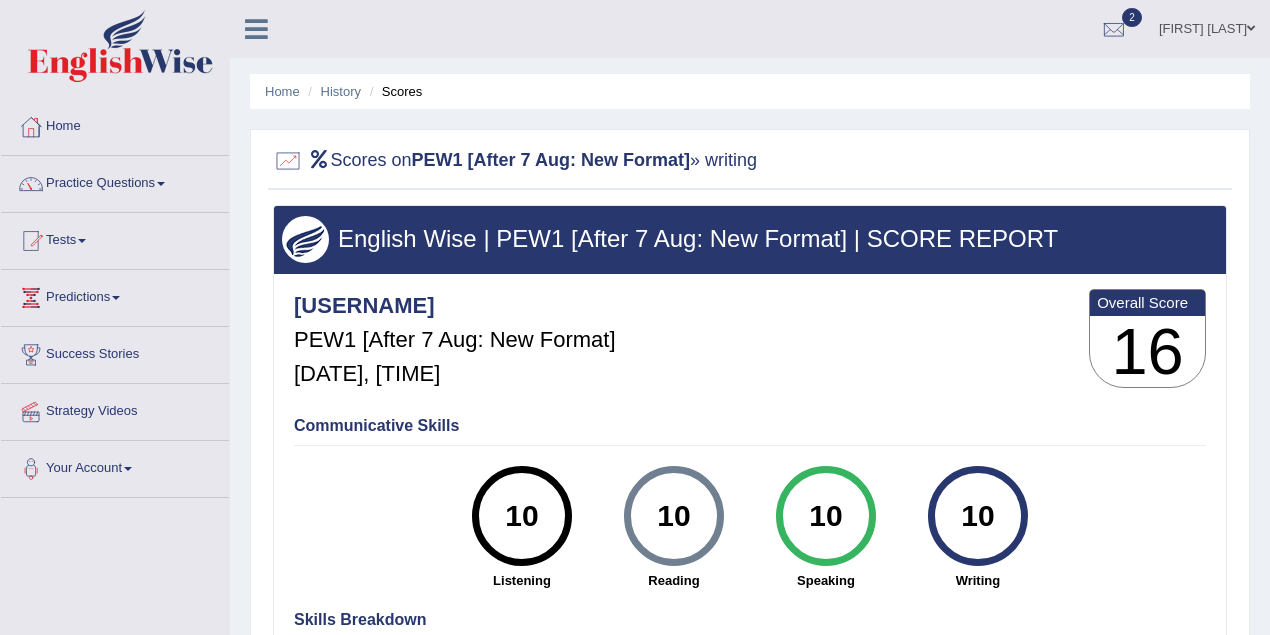 scroll, scrollTop: 0, scrollLeft: 0, axis: both 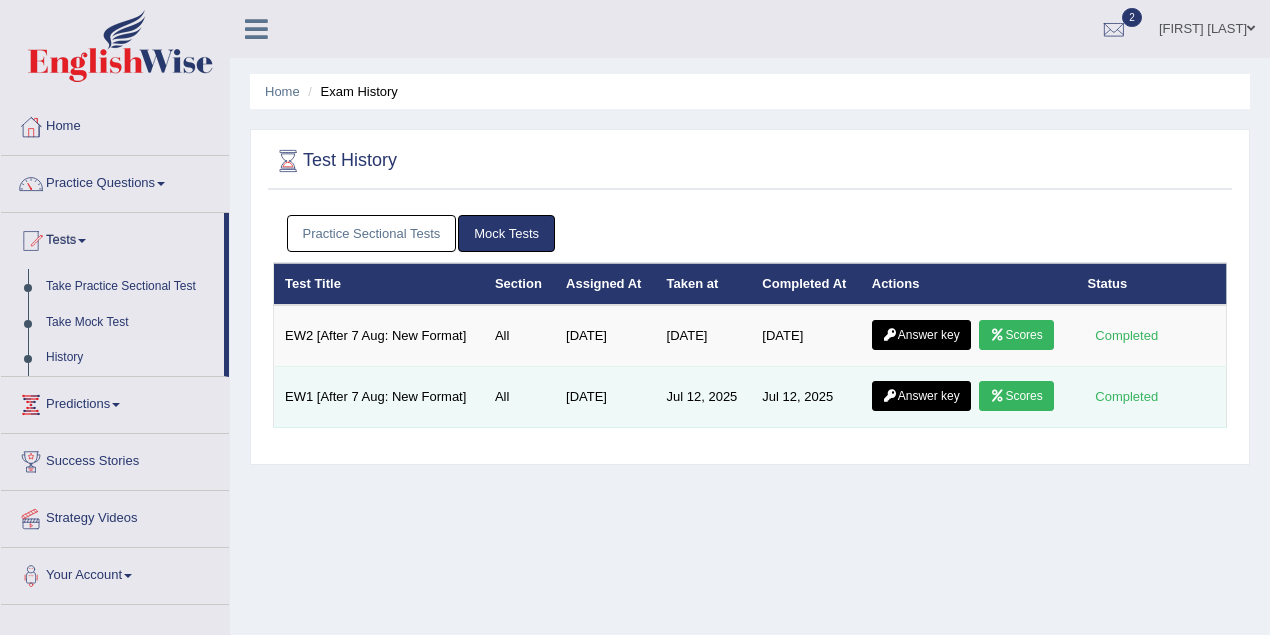 click on "Scores" at bounding box center (1016, 396) 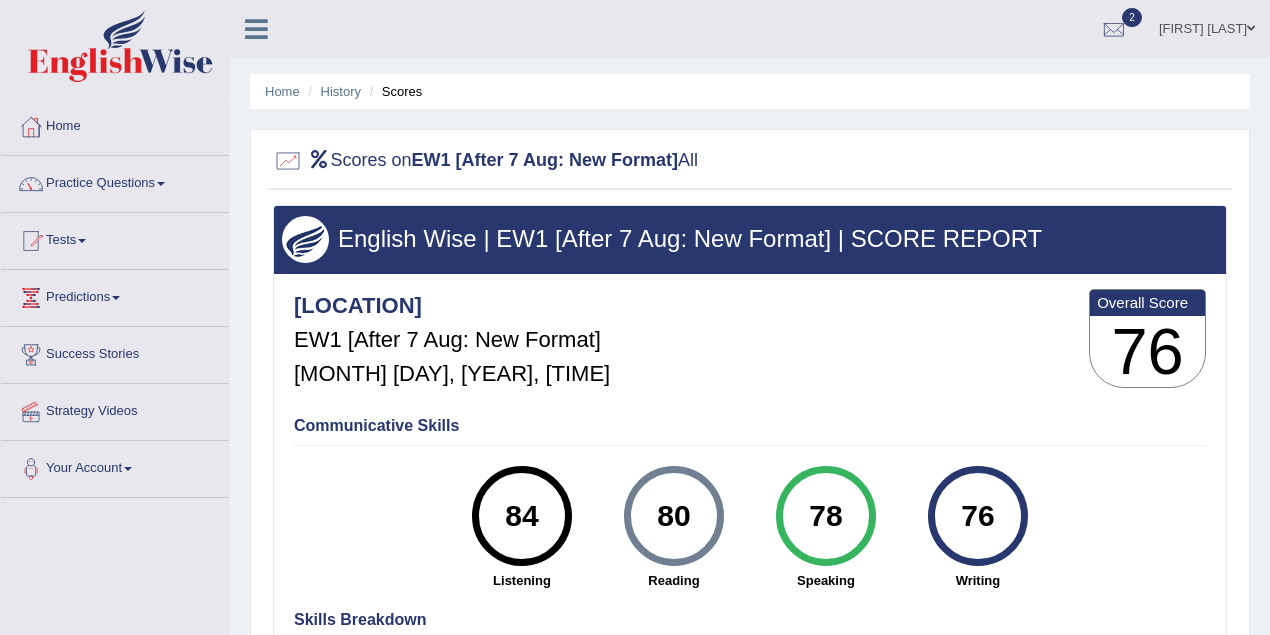 scroll, scrollTop: 0, scrollLeft: 0, axis: both 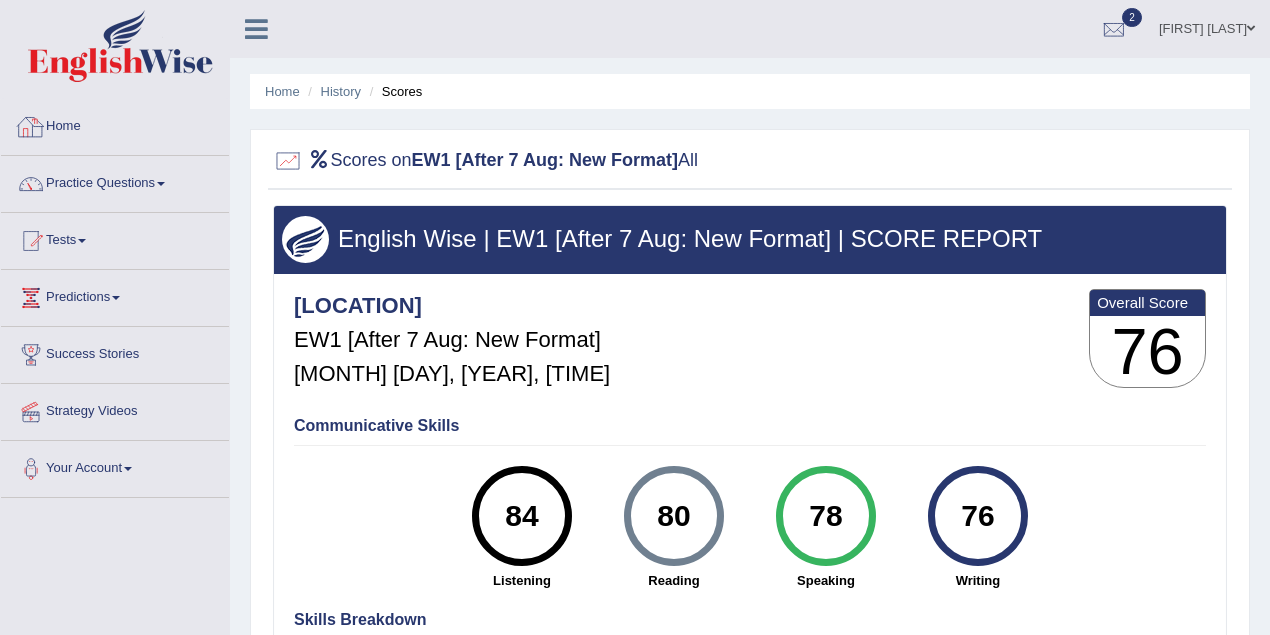 click on "Home" at bounding box center (115, 124) 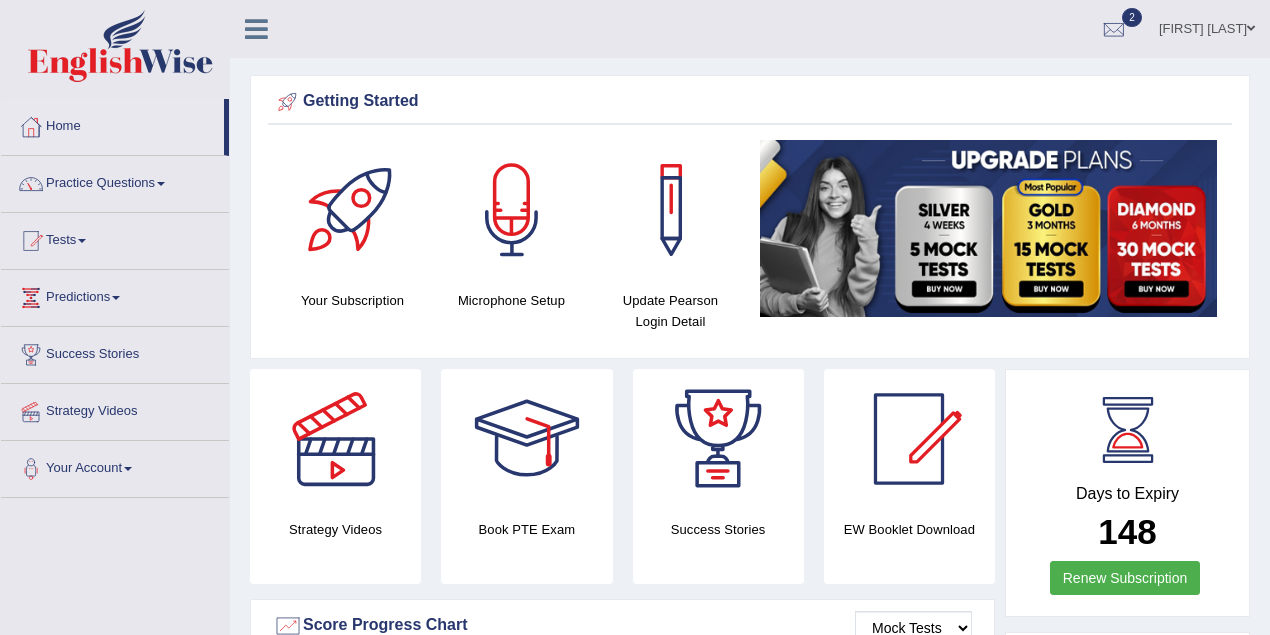scroll, scrollTop: 0, scrollLeft: 0, axis: both 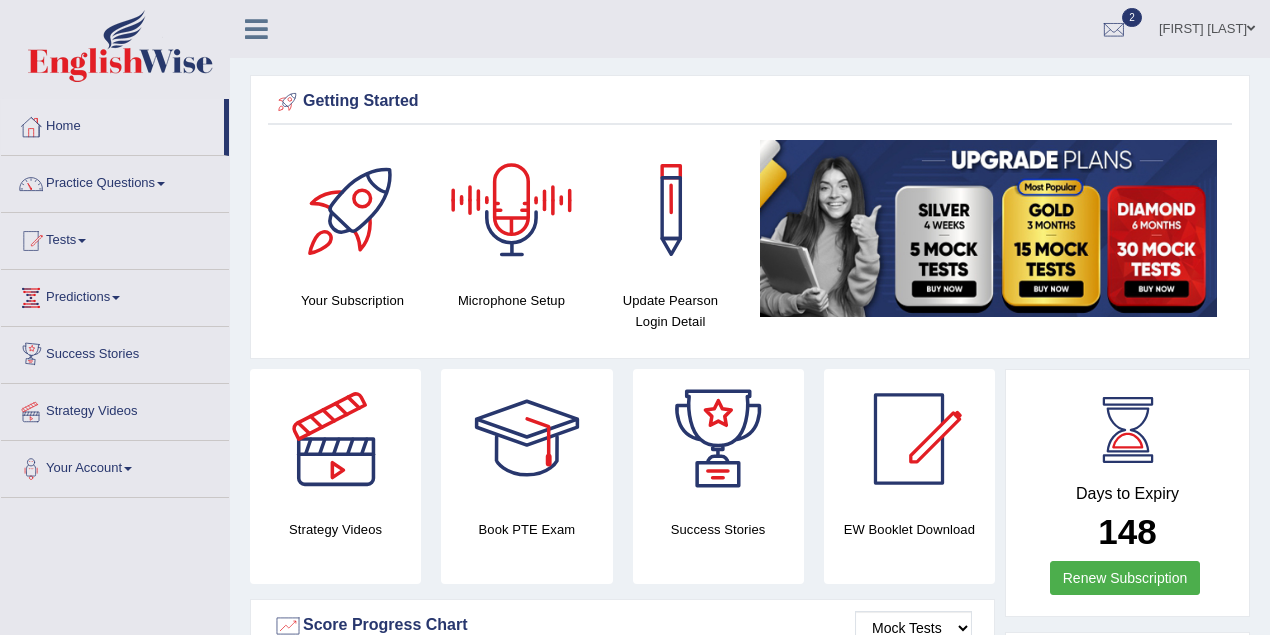 click on "Maitree Dhyani" at bounding box center [1207, 26] 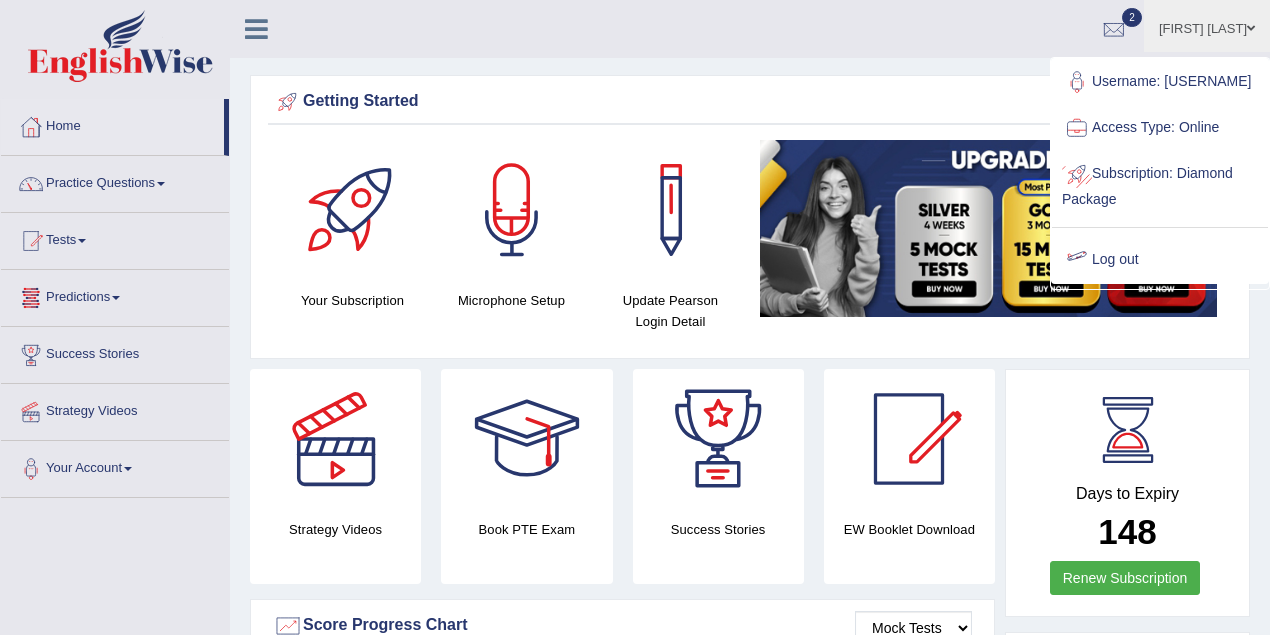 click on "Log out" at bounding box center [1160, 260] 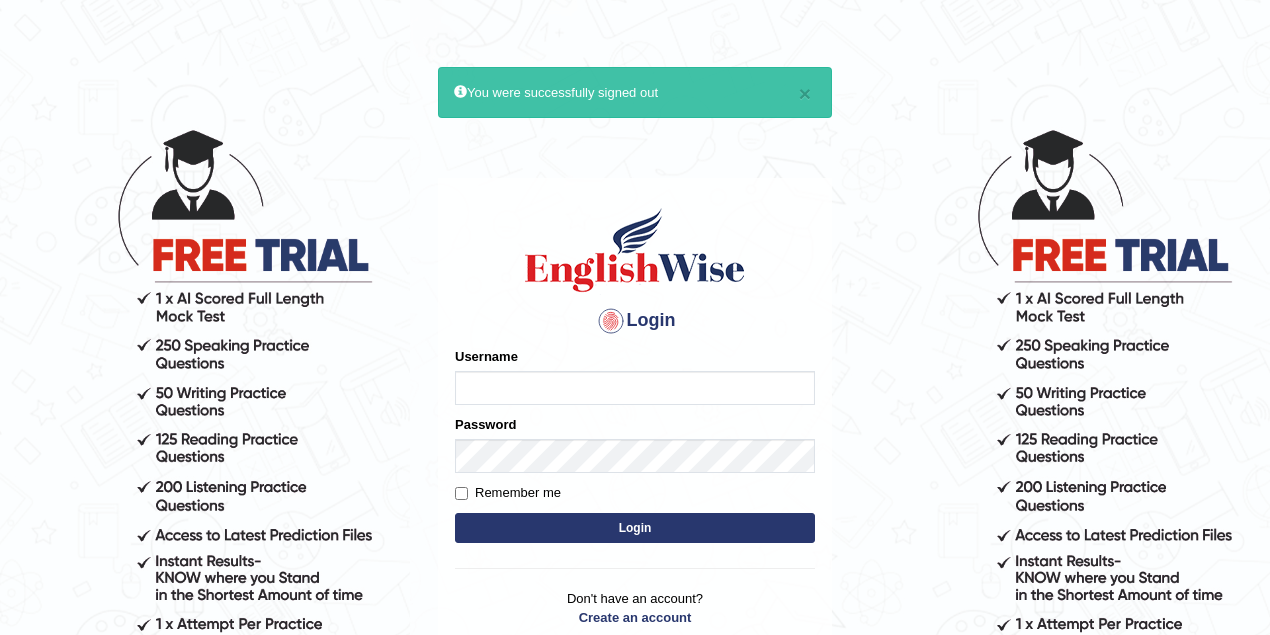 scroll, scrollTop: 0, scrollLeft: 0, axis: both 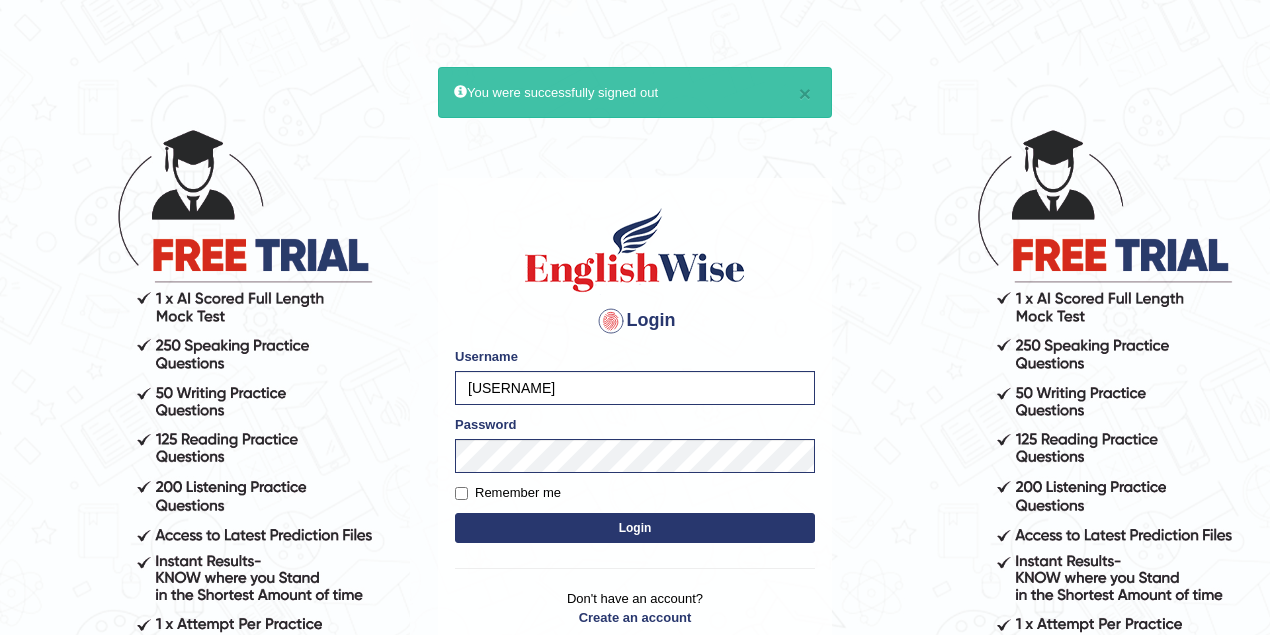 drag, startPoint x: 644, startPoint y: 382, endPoint x: 439, endPoint y: 392, distance: 205.24376 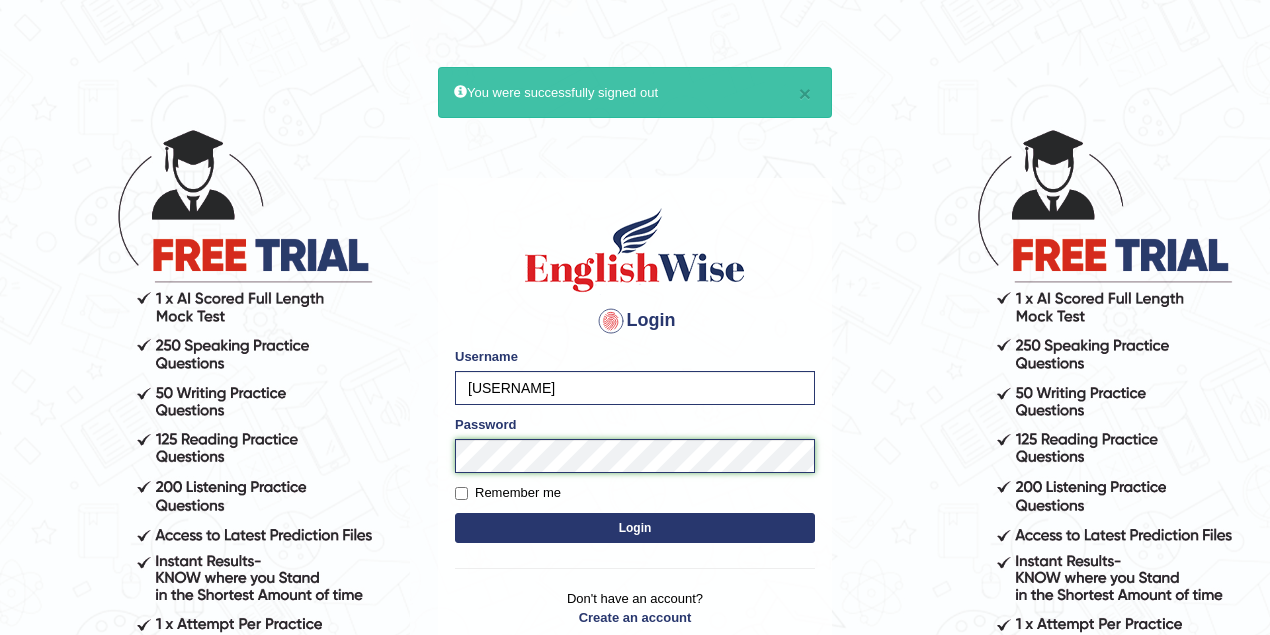 click on "Login
Please fix the following errors:
Username
vanita_parramatta
Password
Remember me
Login
Don't have an account?
Create an account
Forgot Password" at bounding box center (635, 428) 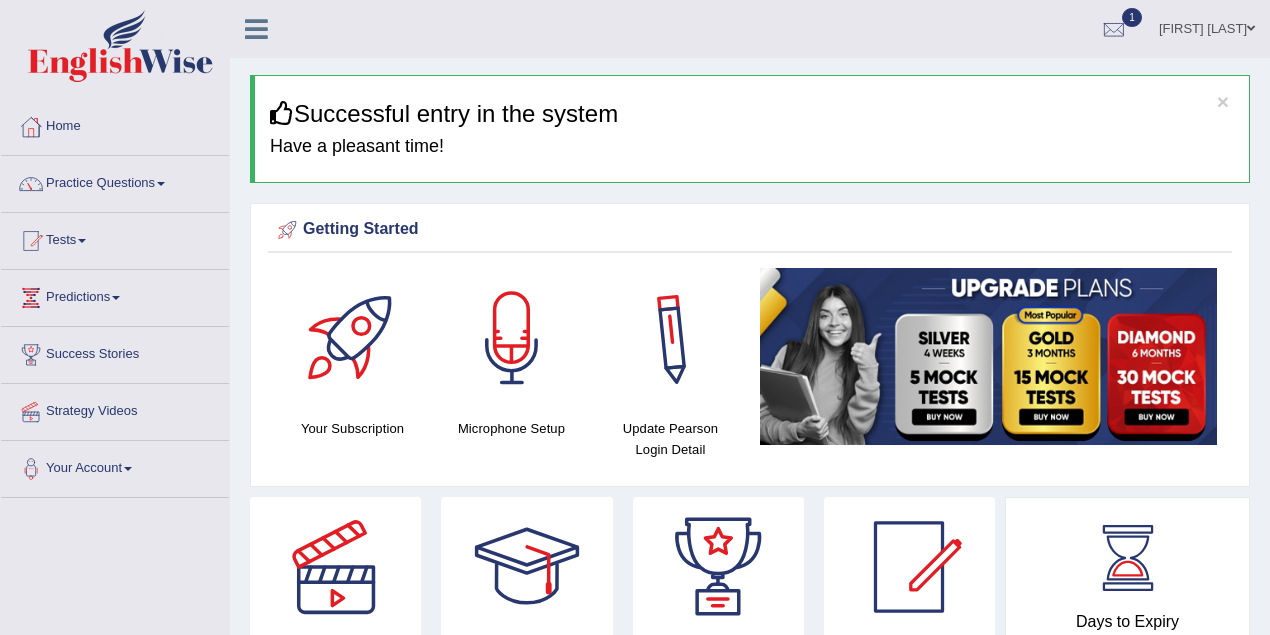scroll, scrollTop: 0, scrollLeft: 0, axis: both 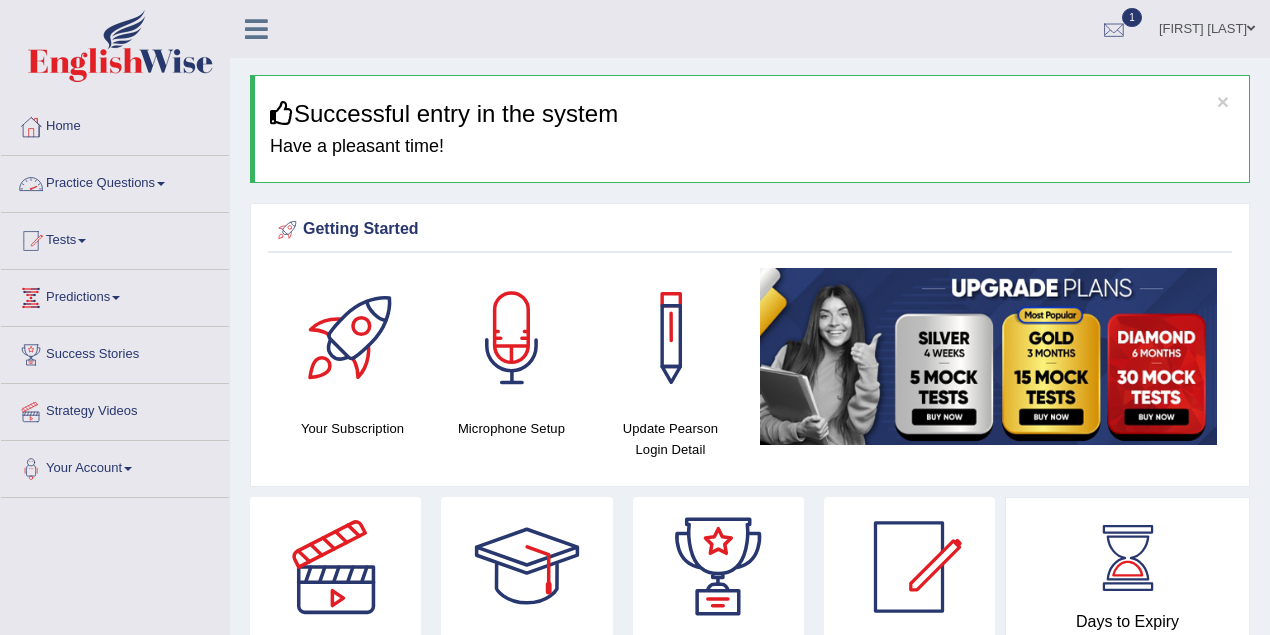 click at bounding box center [1114, 30] 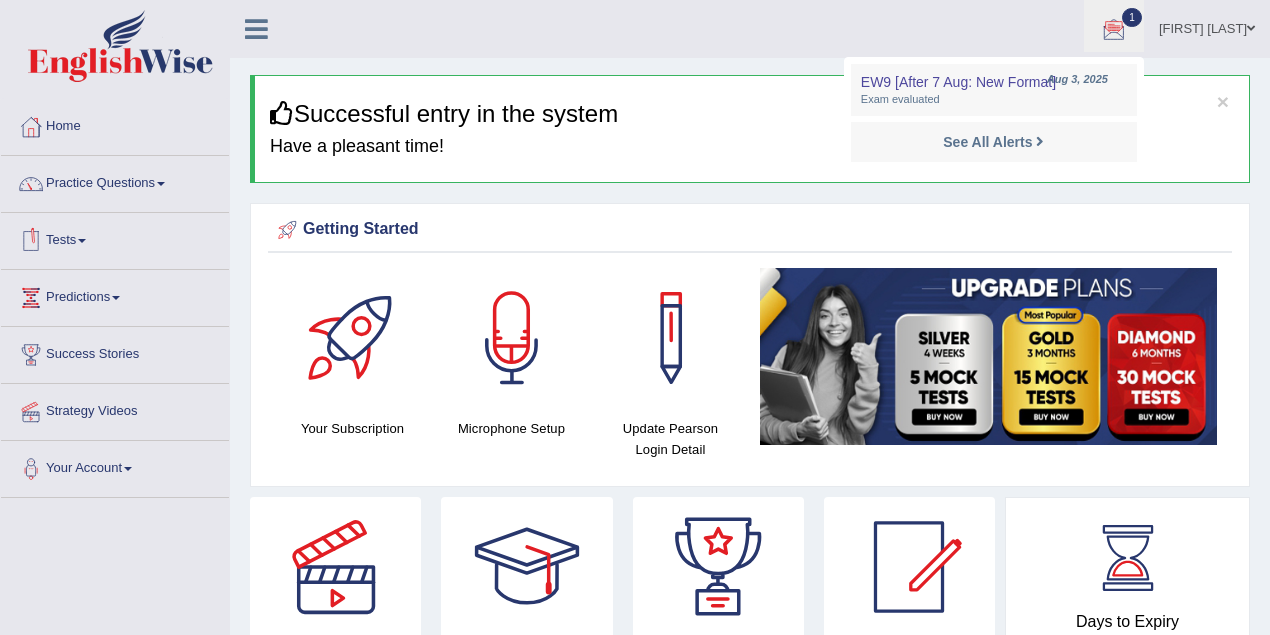 click on "[FIRST] [LAST]" at bounding box center (1207, 26) 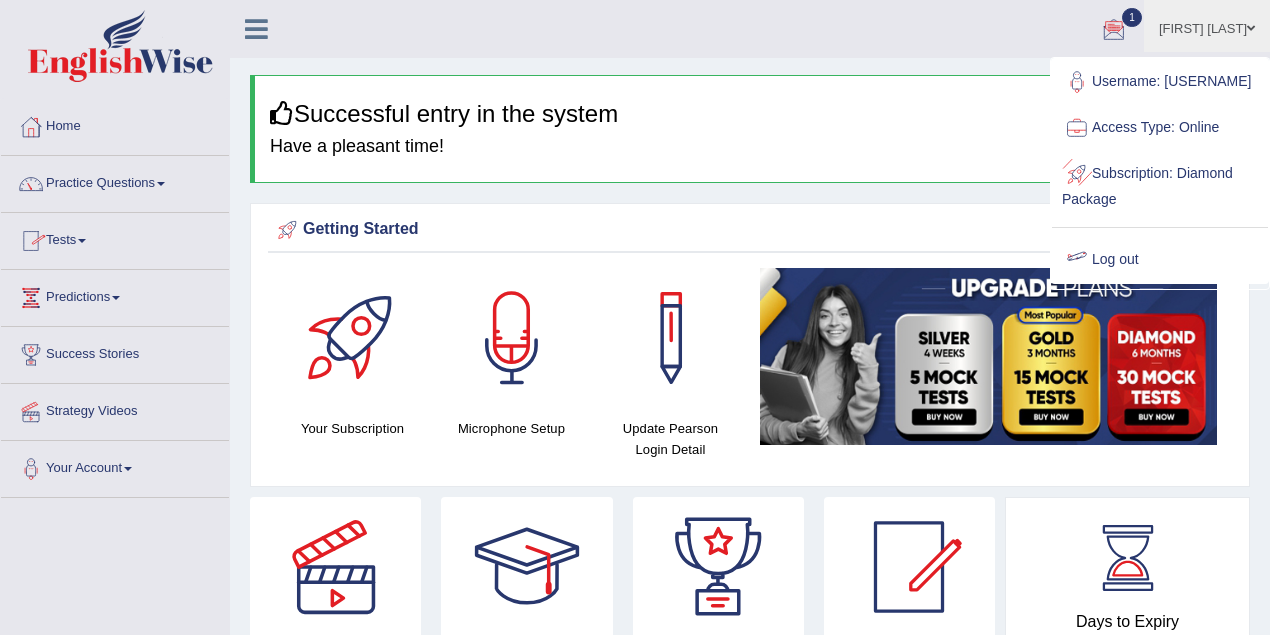click on "Log out" at bounding box center [1160, 260] 